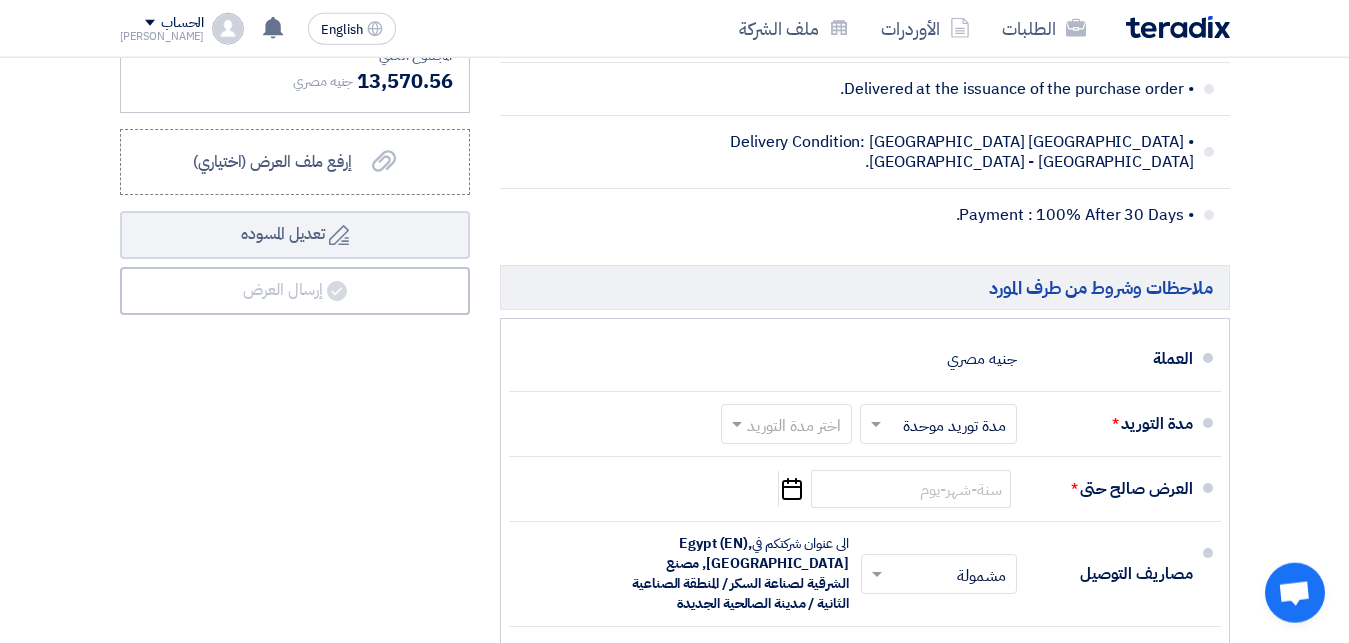 scroll, scrollTop: 3111, scrollLeft: 0, axis: vertical 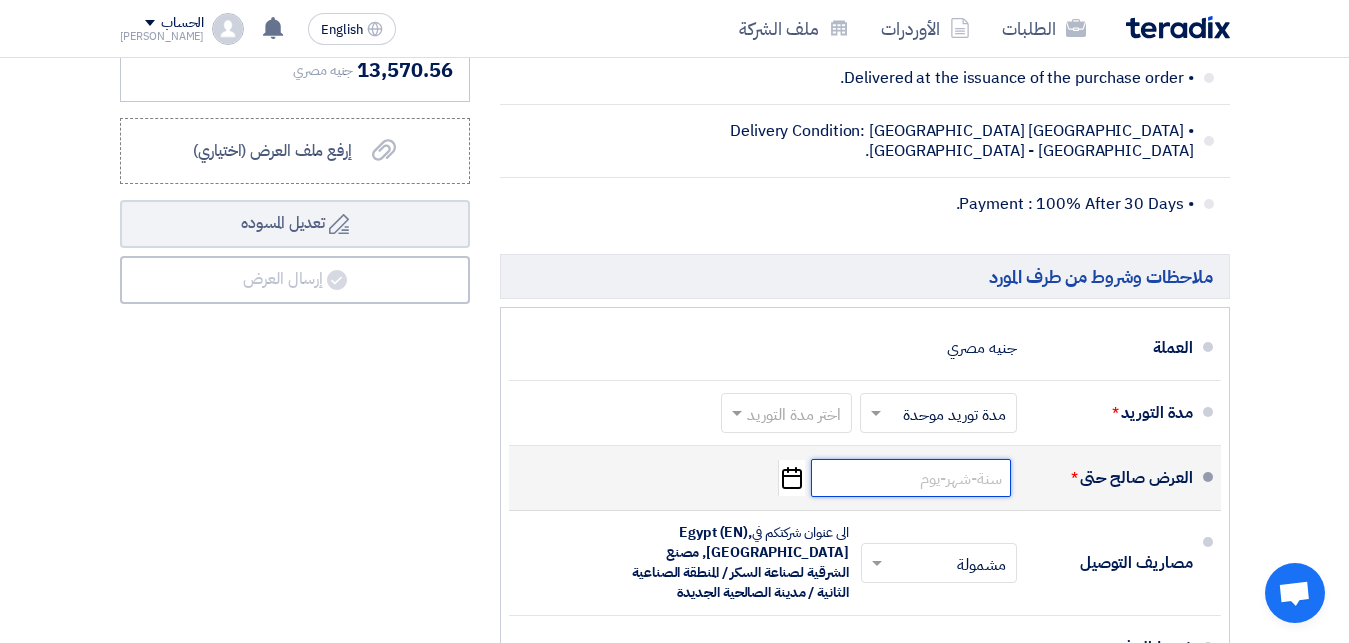 click 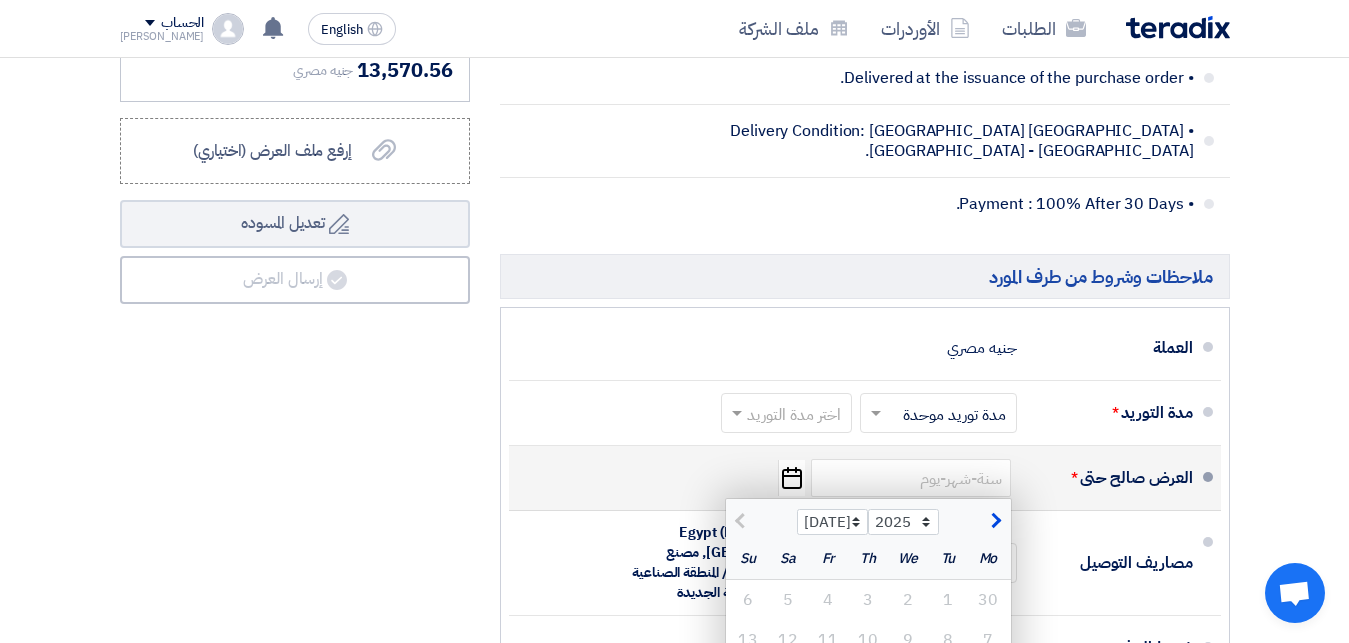 click 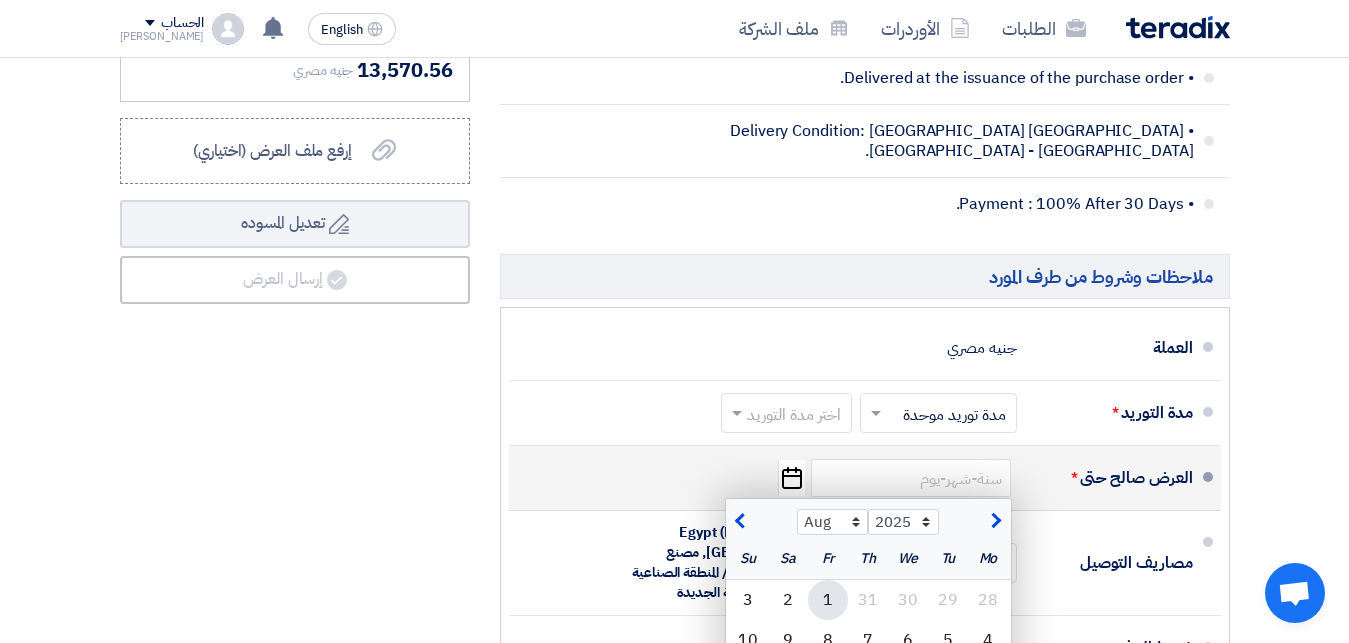 type 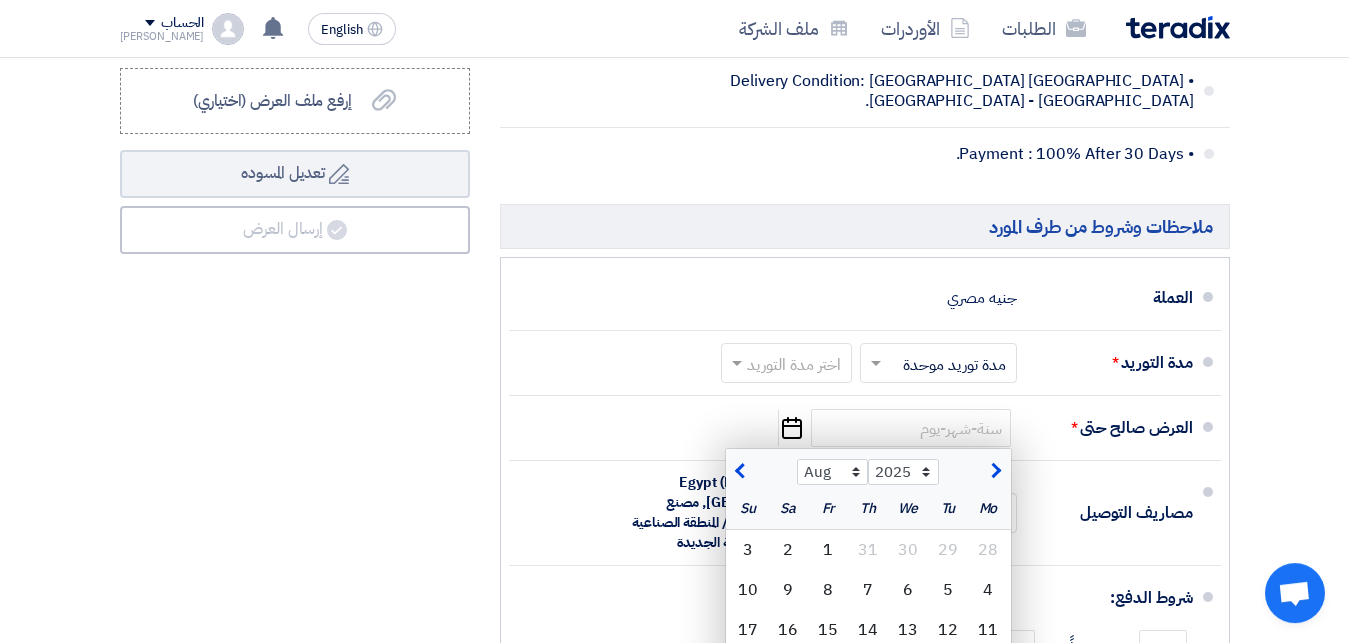 scroll, scrollTop: 3162, scrollLeft: 0, axis: vertical 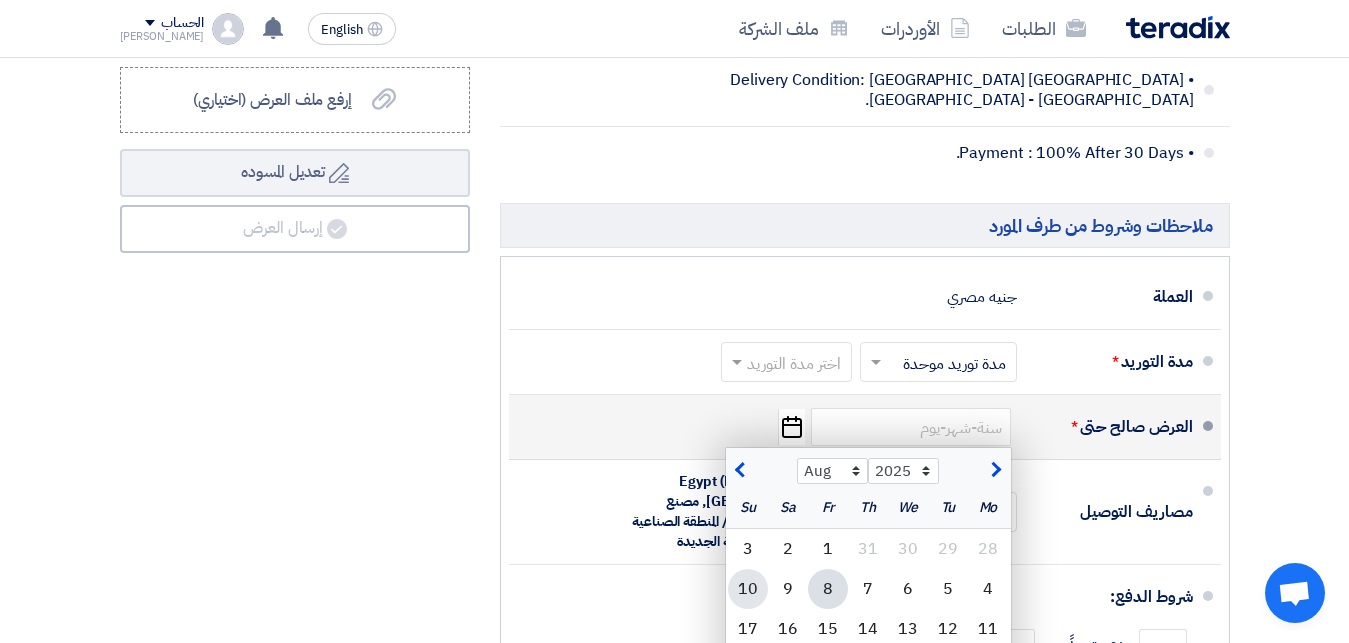 click on "10" 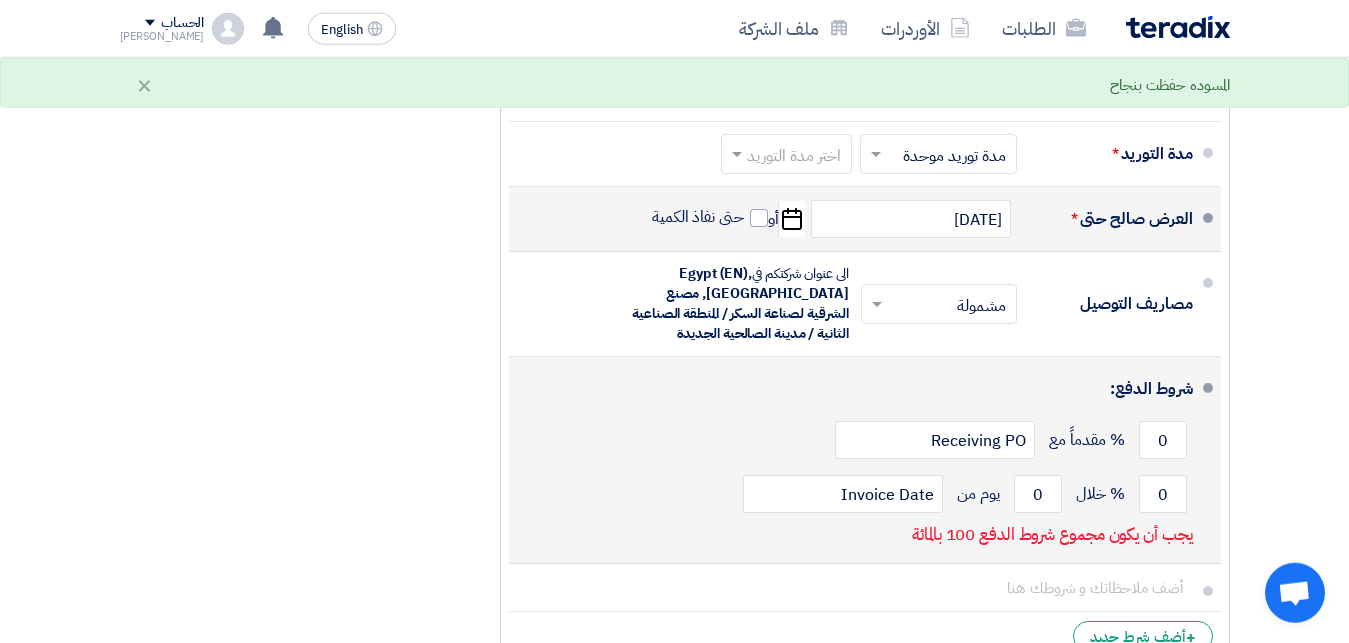 scroll, scrollTop: 3417, scrollLeft: 0, axis: vertical 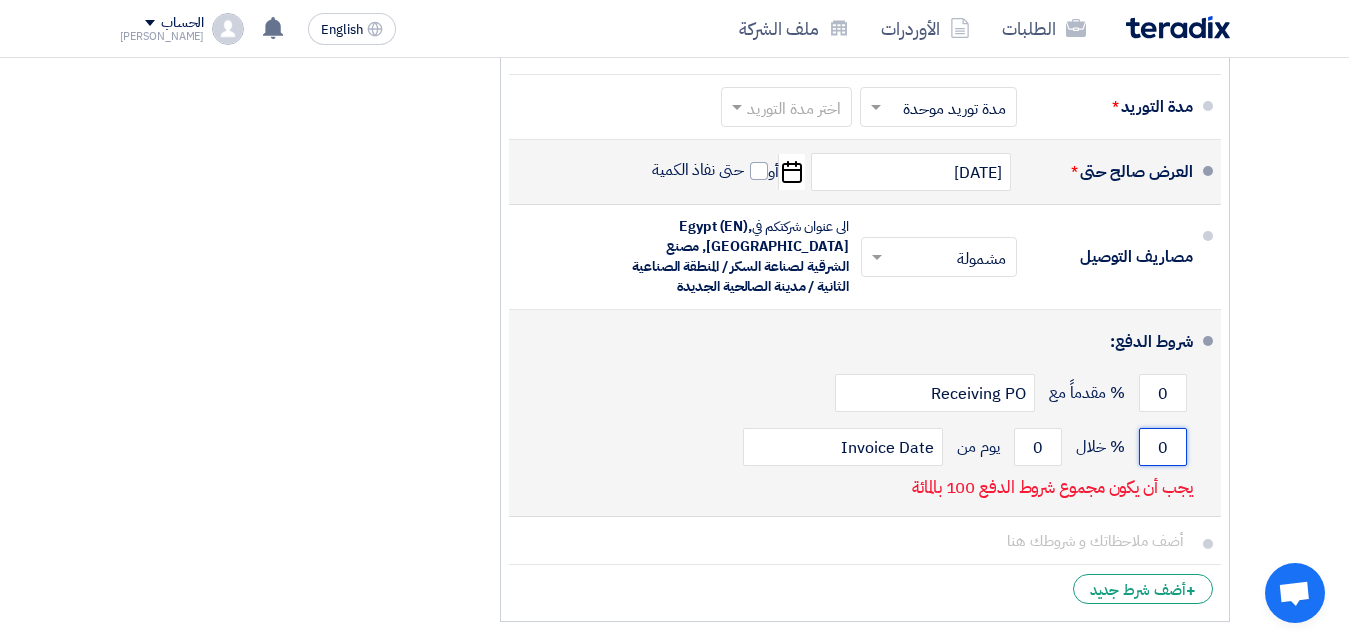 click on "0" 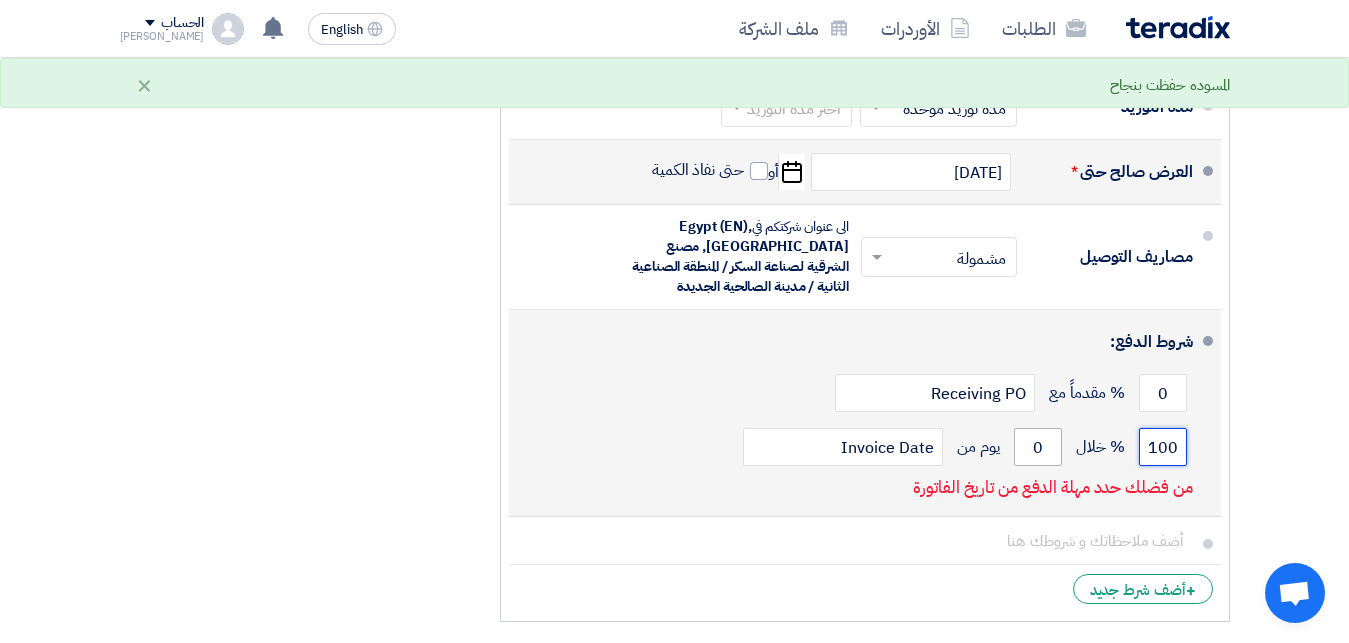 type on "100" 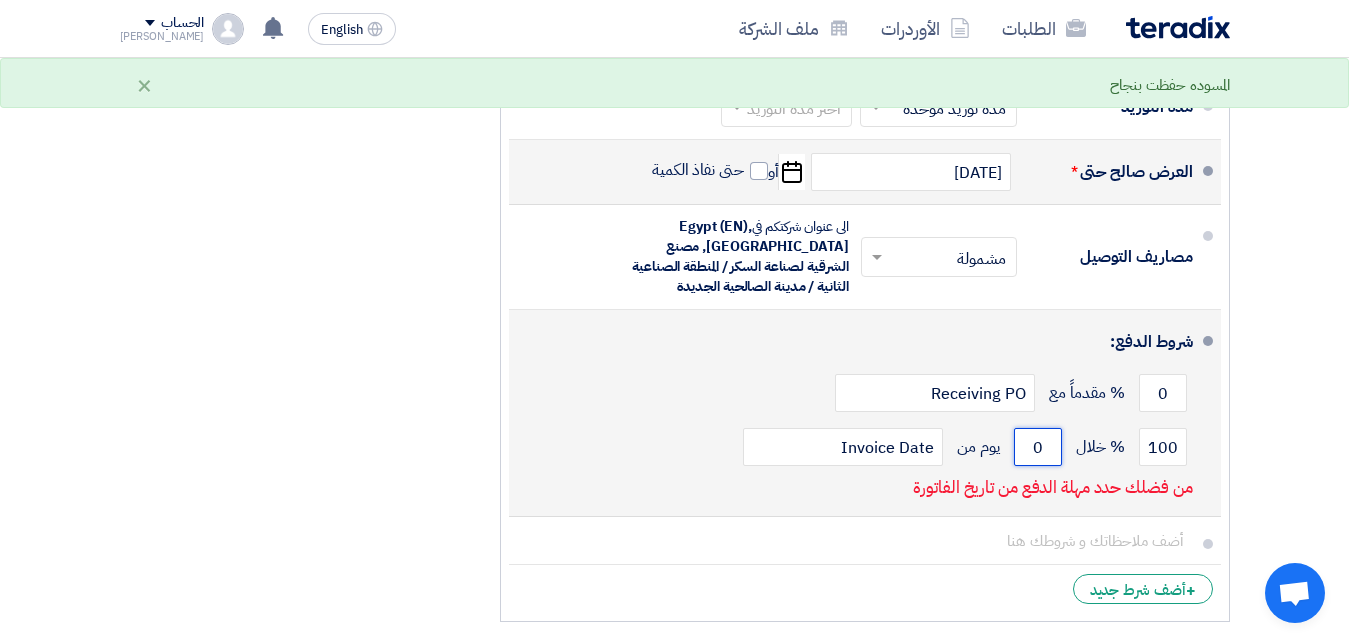 click on "0" 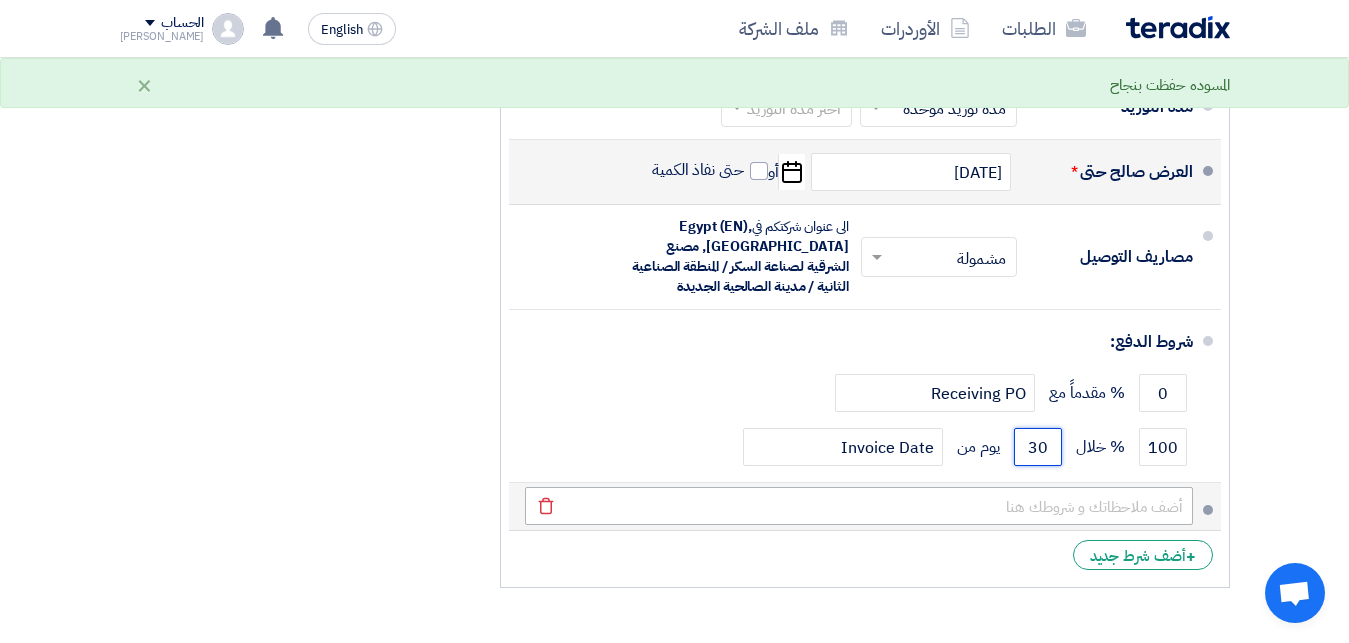 type on "30" 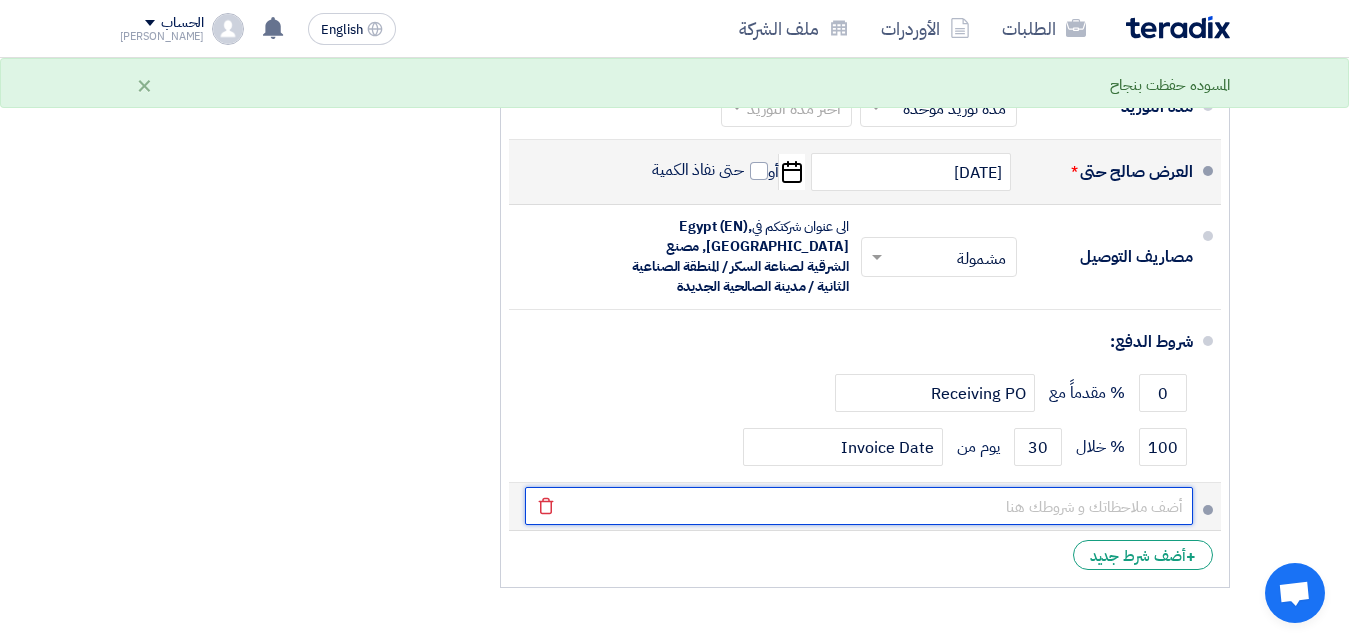 click 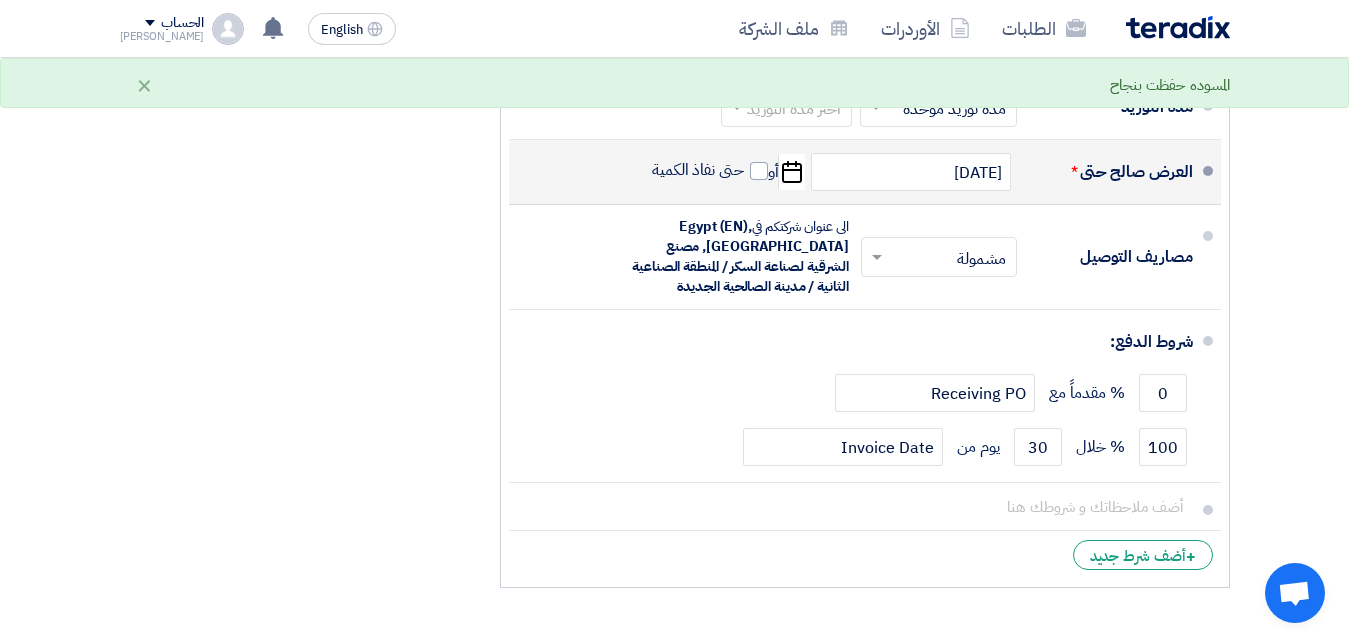 click on "ملخص العرض المالي
المجموع الجزئي
جنيه مصري
11,904
تكلفه التوصيل" 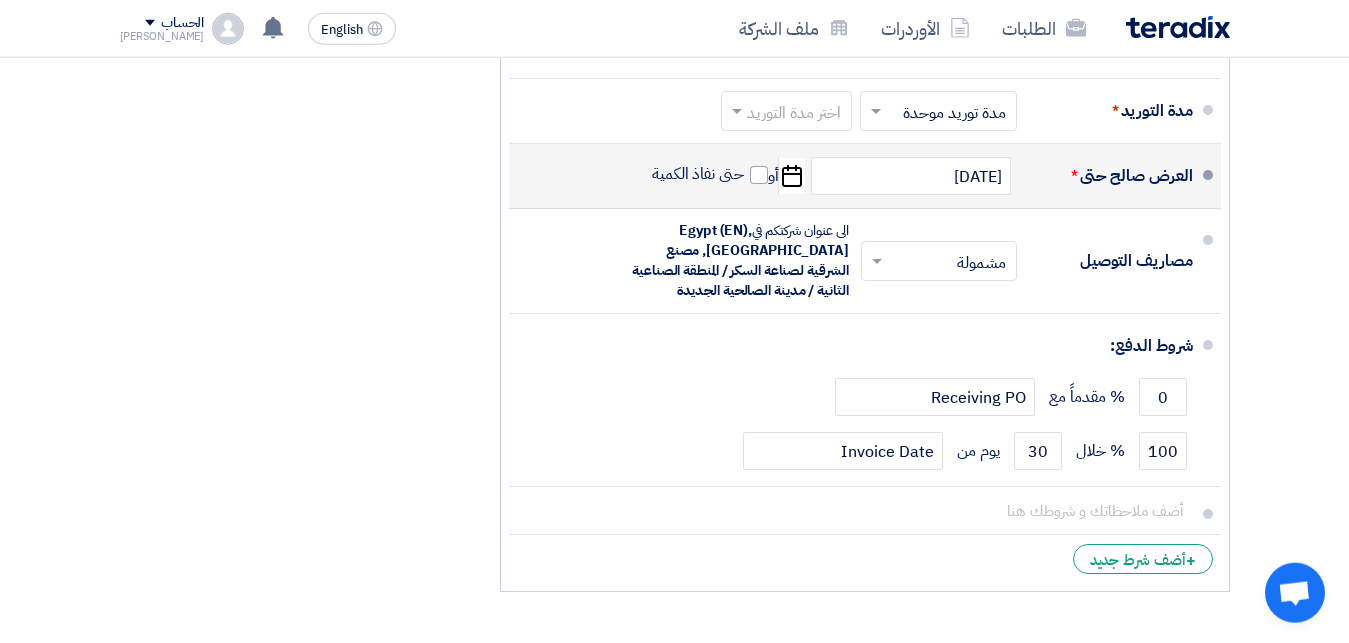 scroll, scrollTop: 3468, scrollLeft: 0, axis: vertical 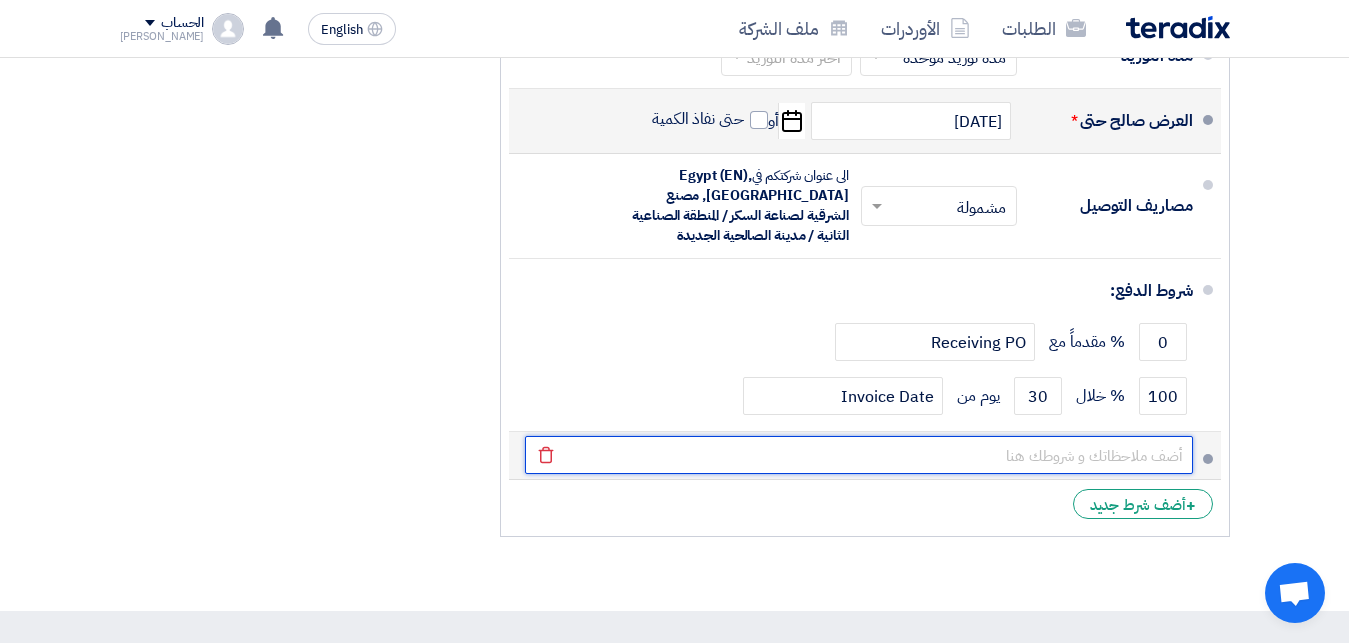 click 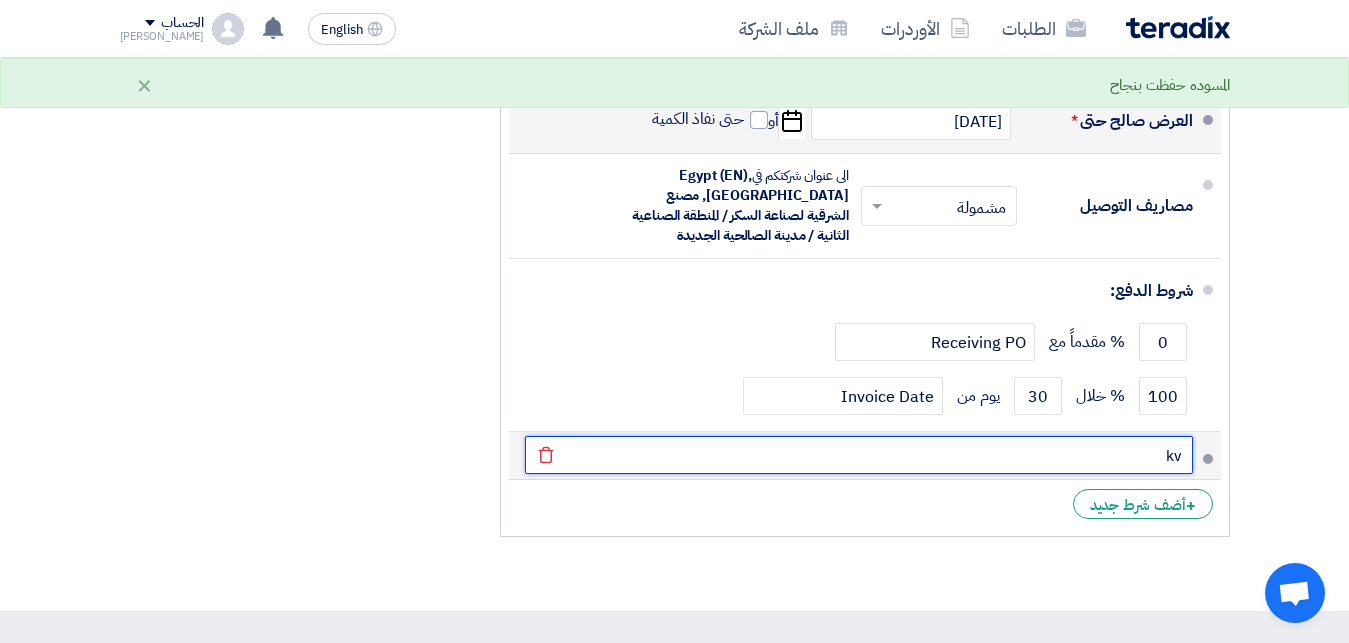 type on "k" 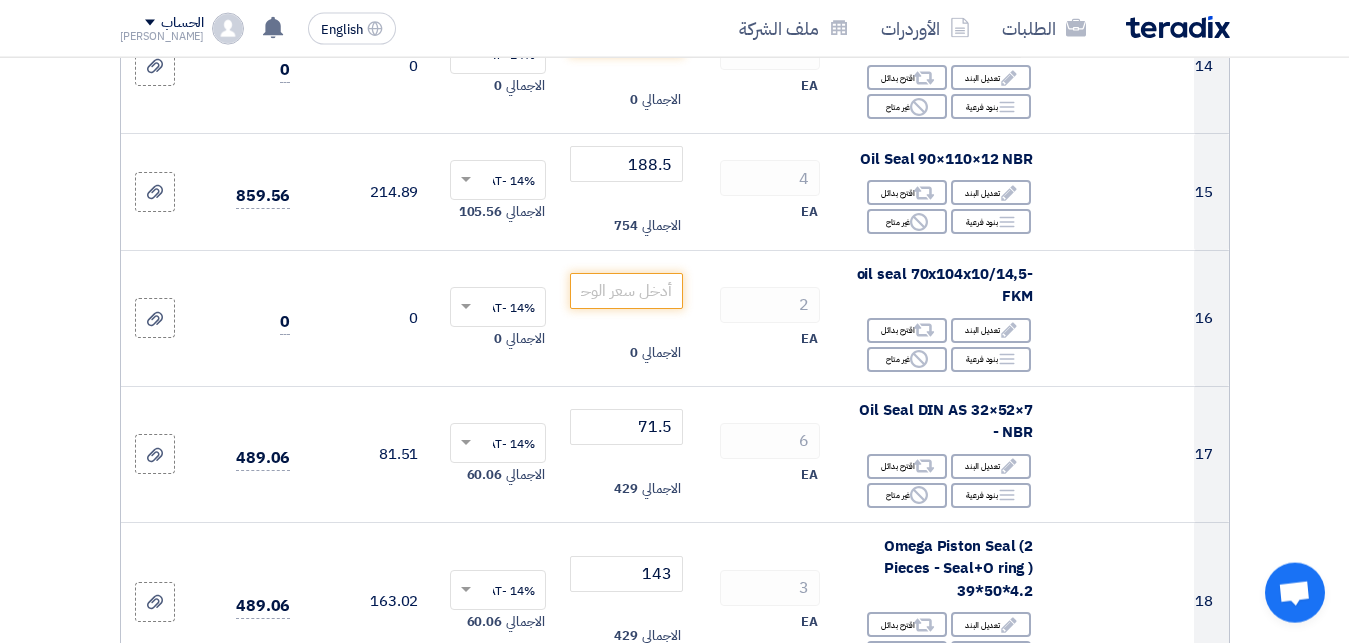 scroll, scrollTop: 2091, scrollLeft: 0, axis: vertical 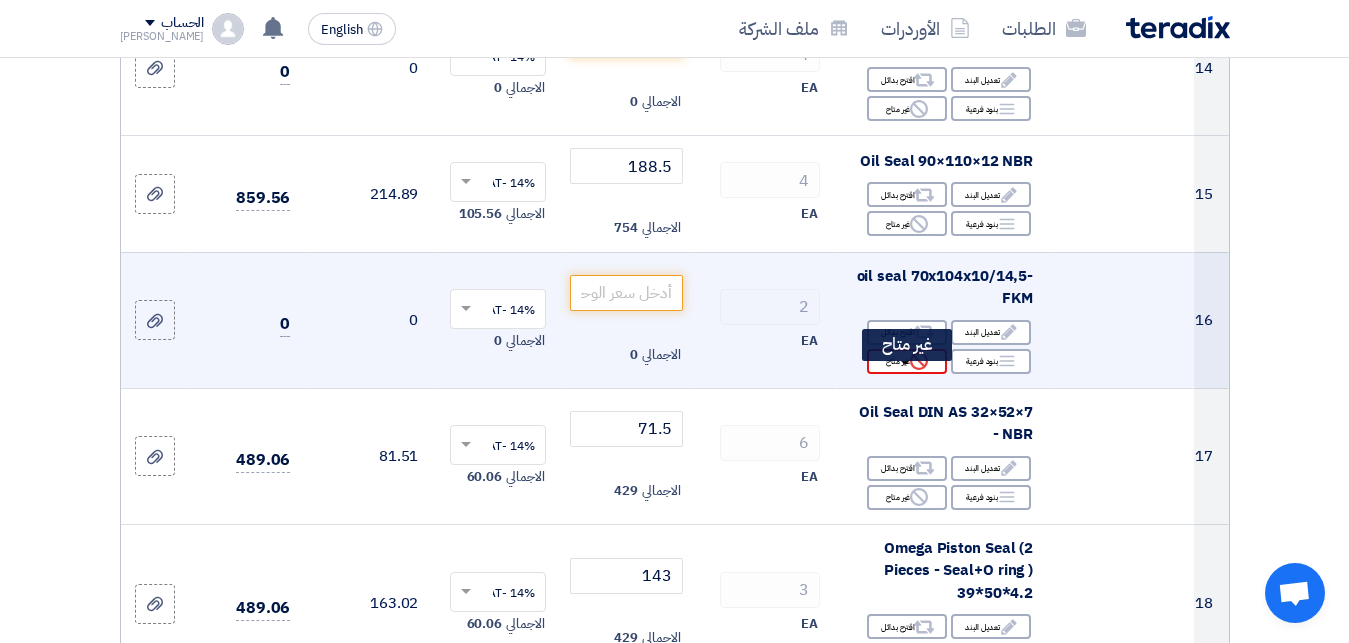type on "نرجو عدم التاخير في سداد مستحقاتنا لديكم." 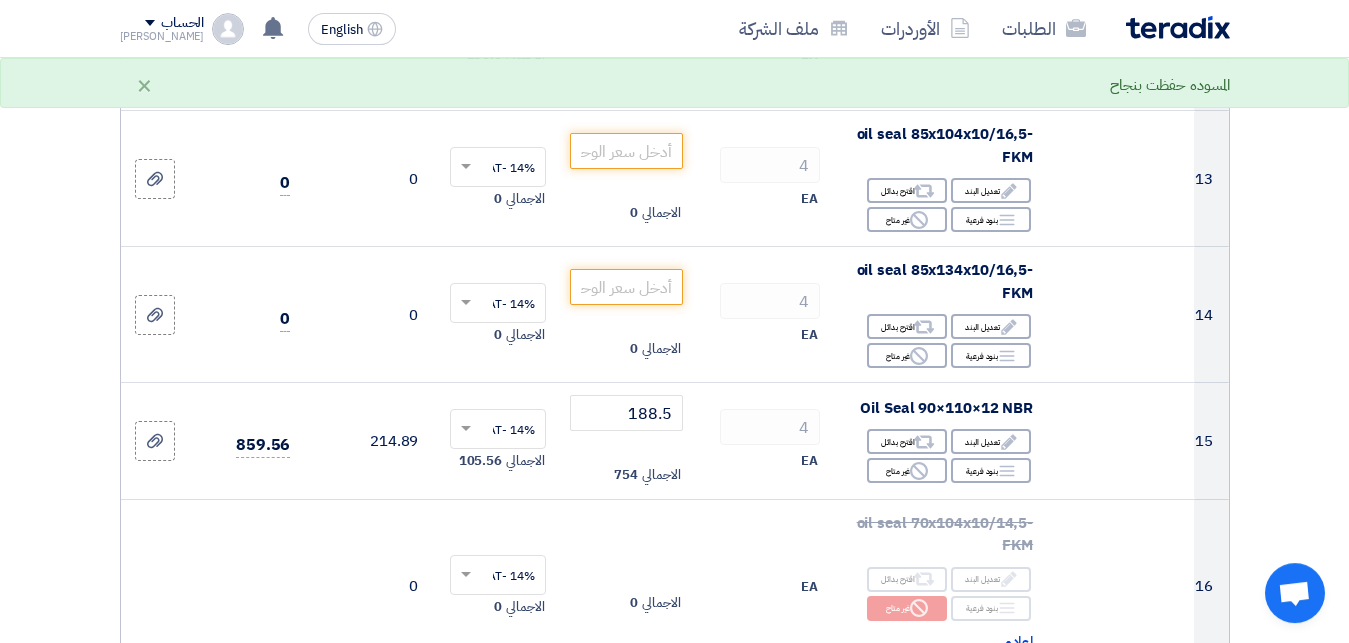 scroll, scrollTop: 1785, scrollLeft: 0, axis: vertical 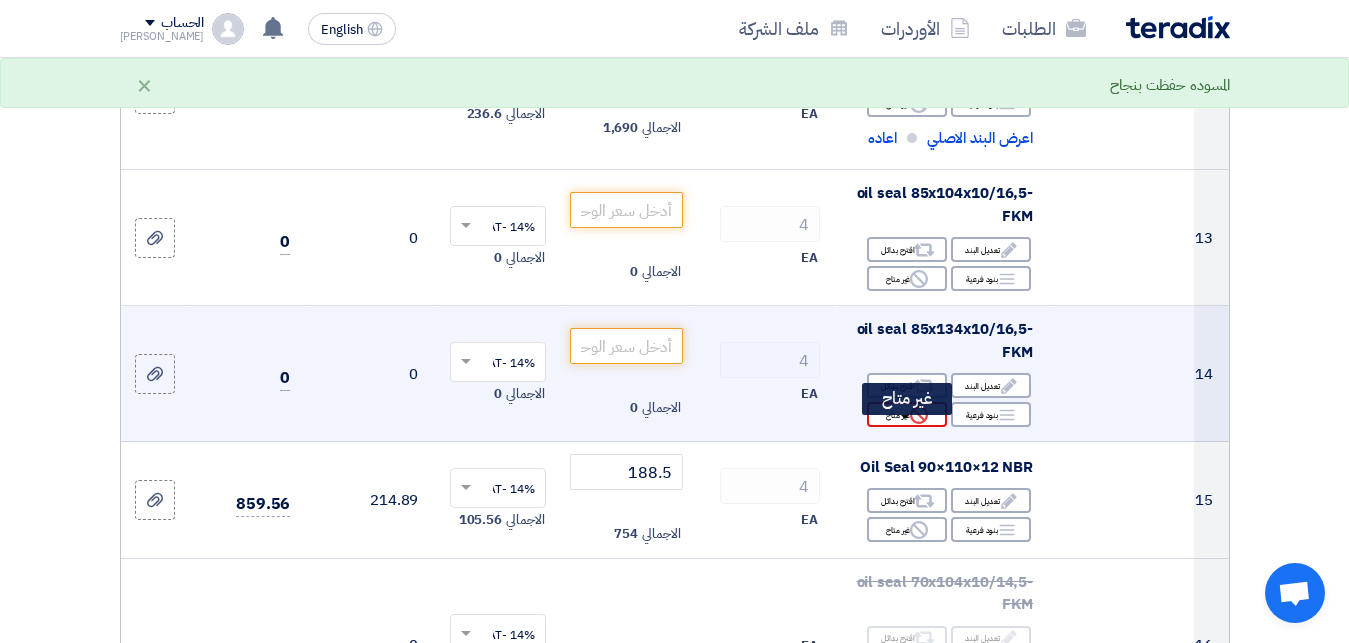 click on "Reject
غير متاح" 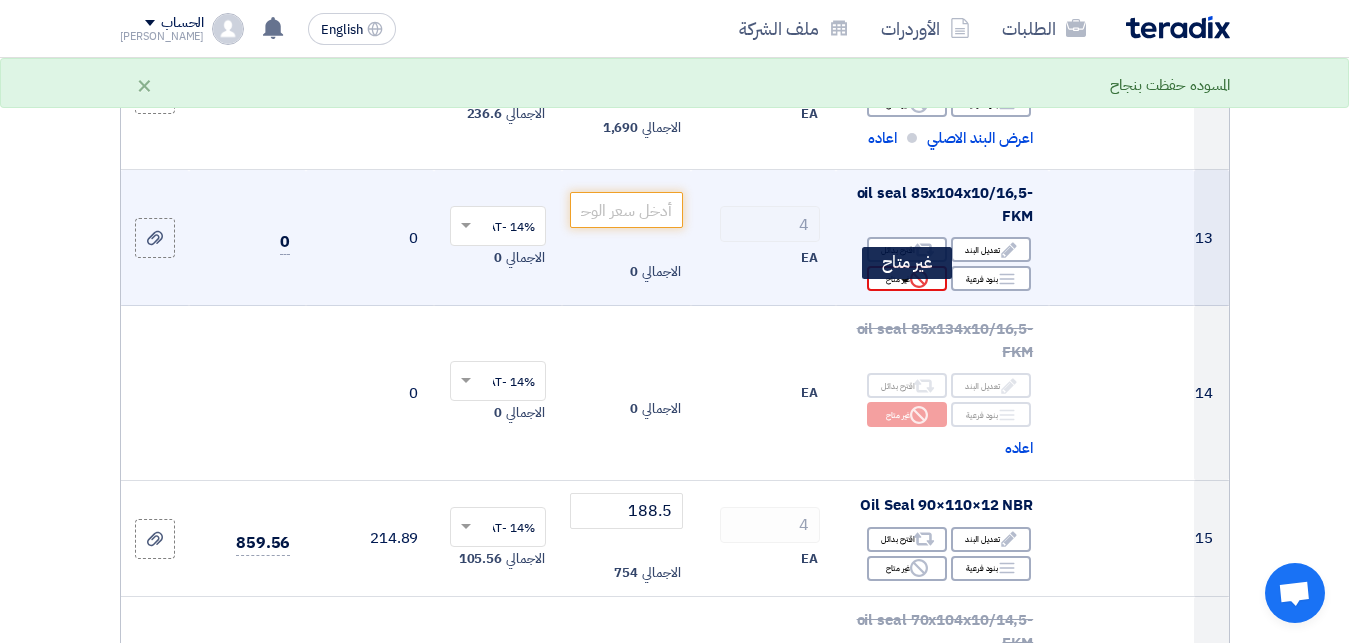 click on "Reject" 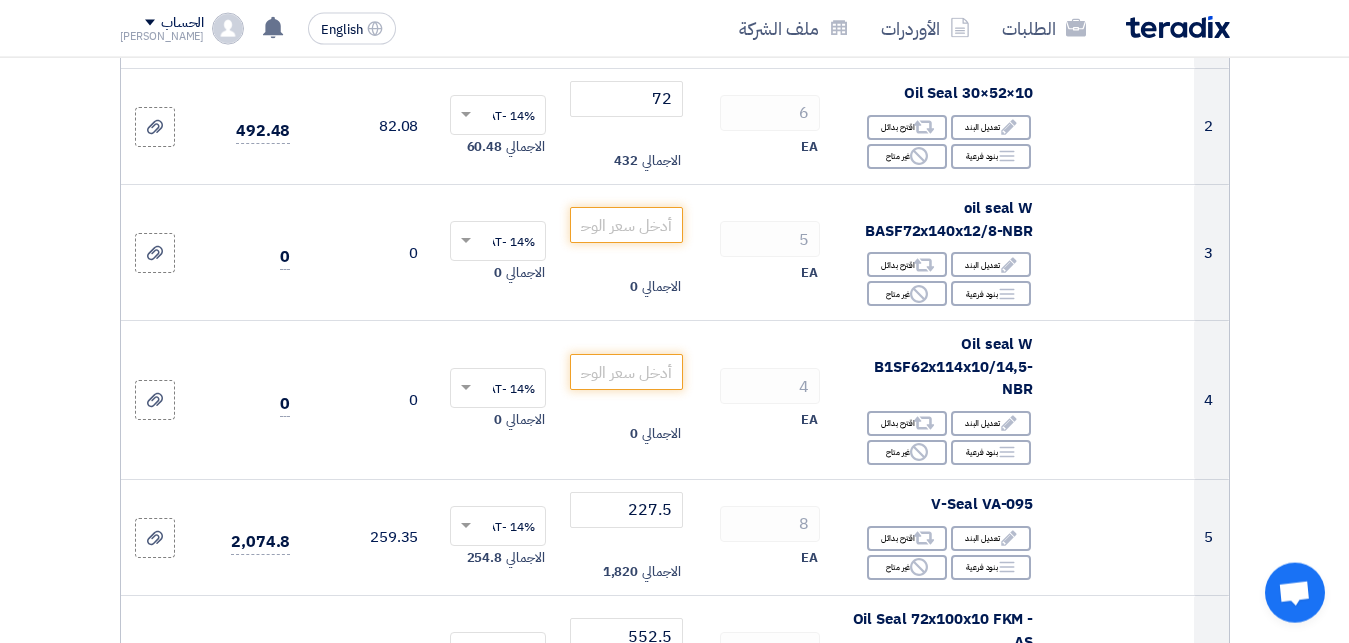scroll, scrollTop: 408, scrollLeft: 0, axis: vertical 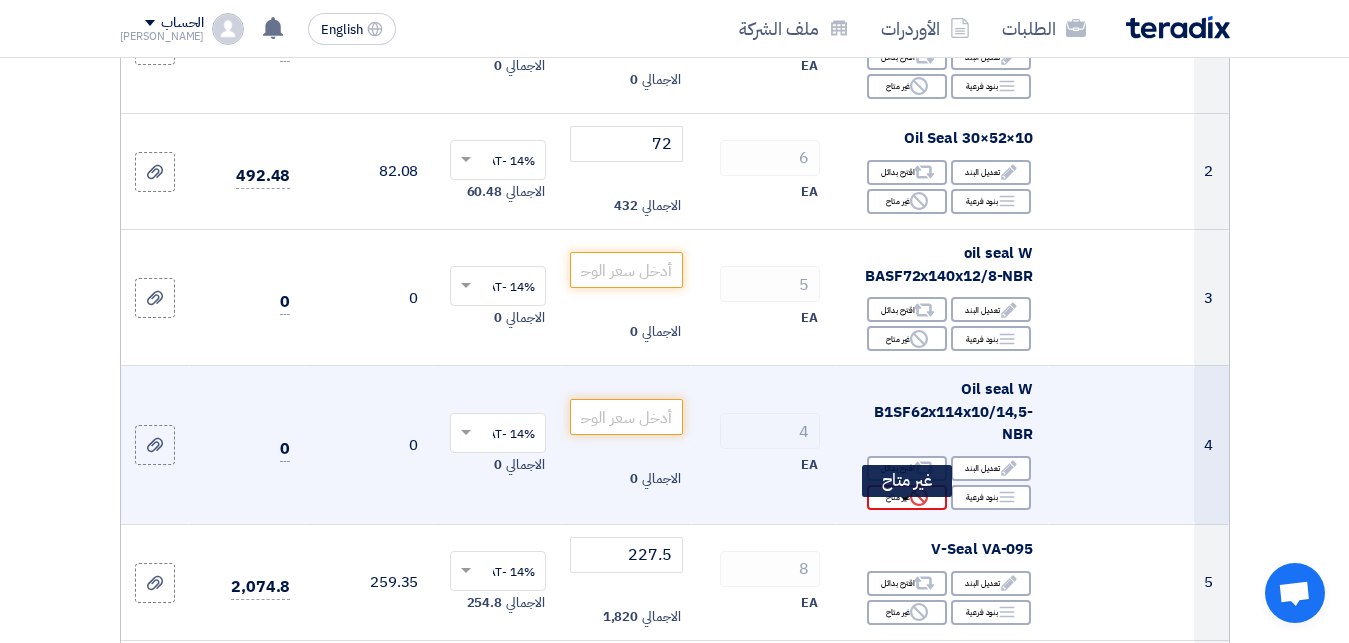 click on "Reject
غير متاح" 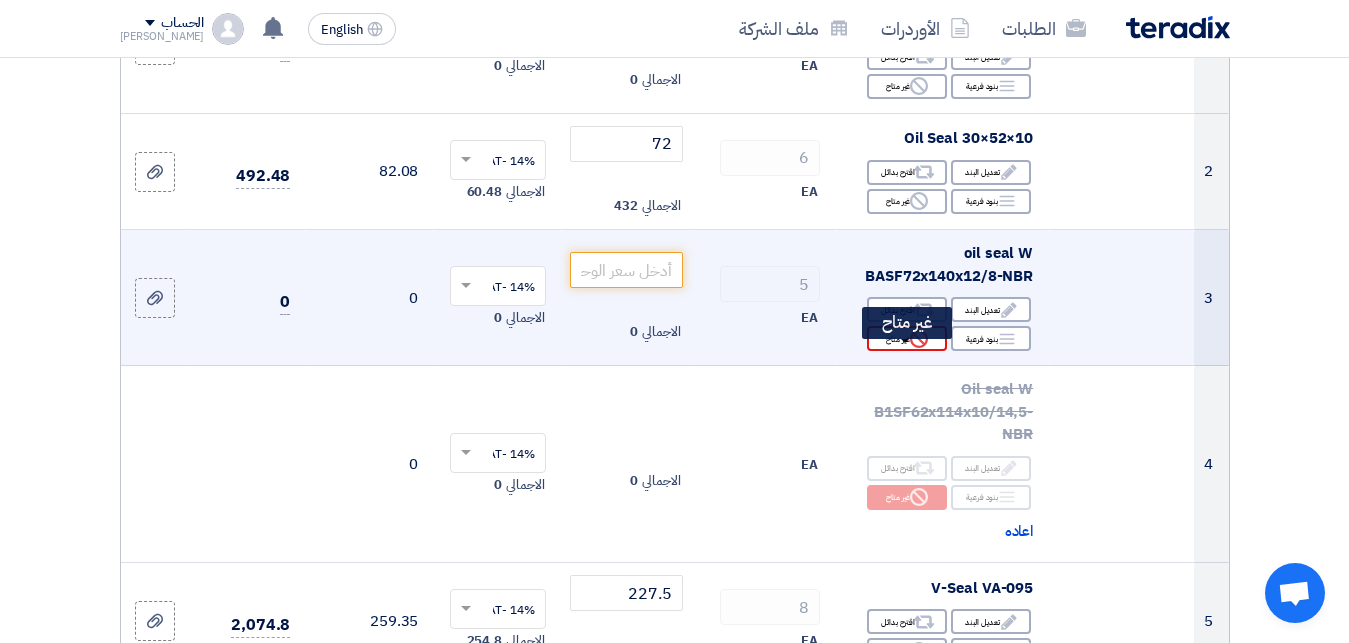 click on "Reject" 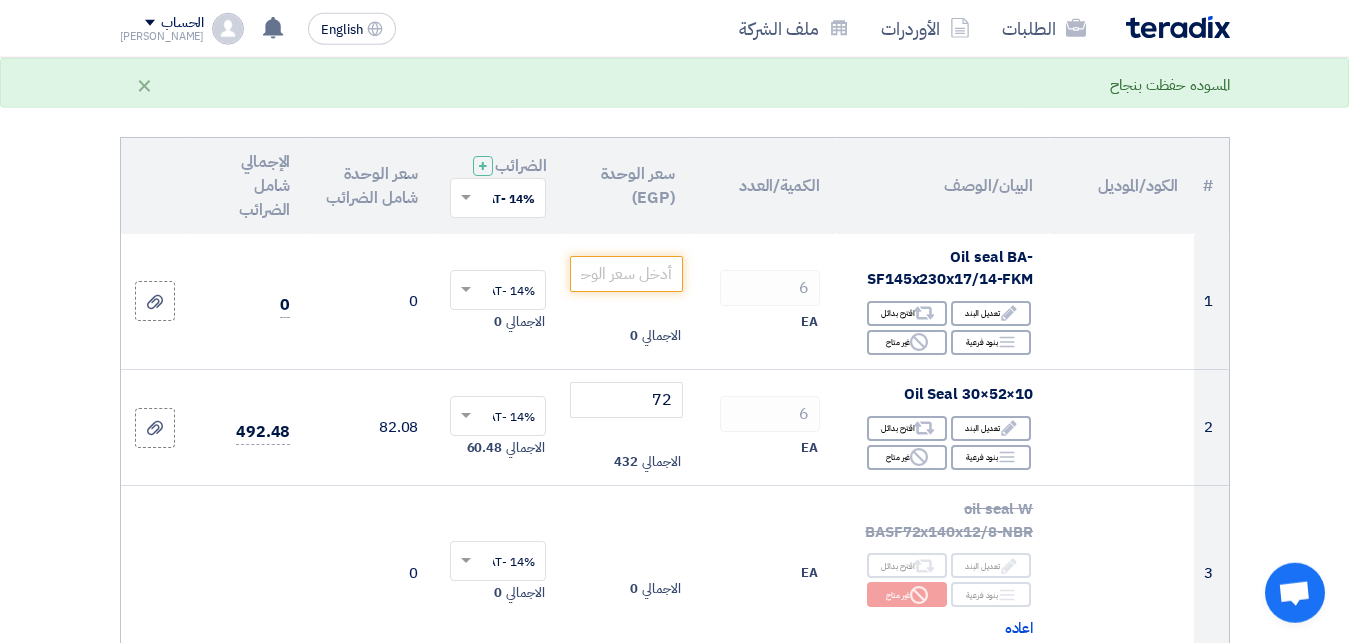 scroll, scrollTop: 102, scrollLeft: 0, axis: vertical 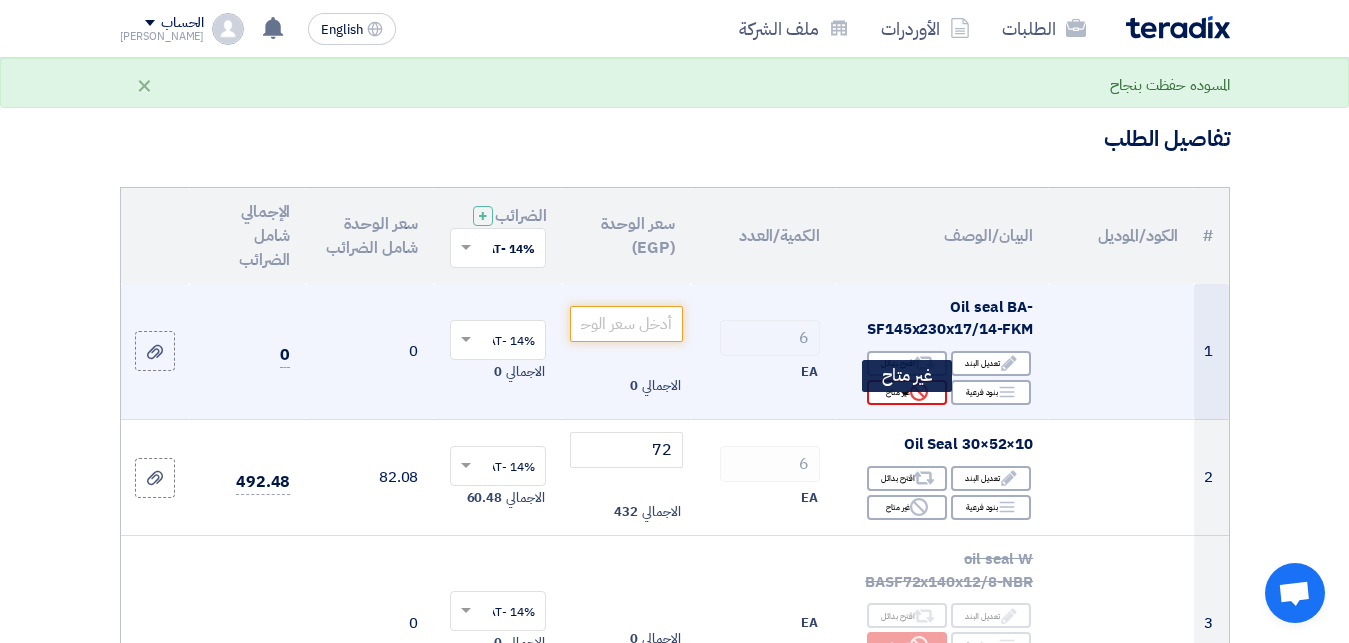 click on "Reject
غير متاح" 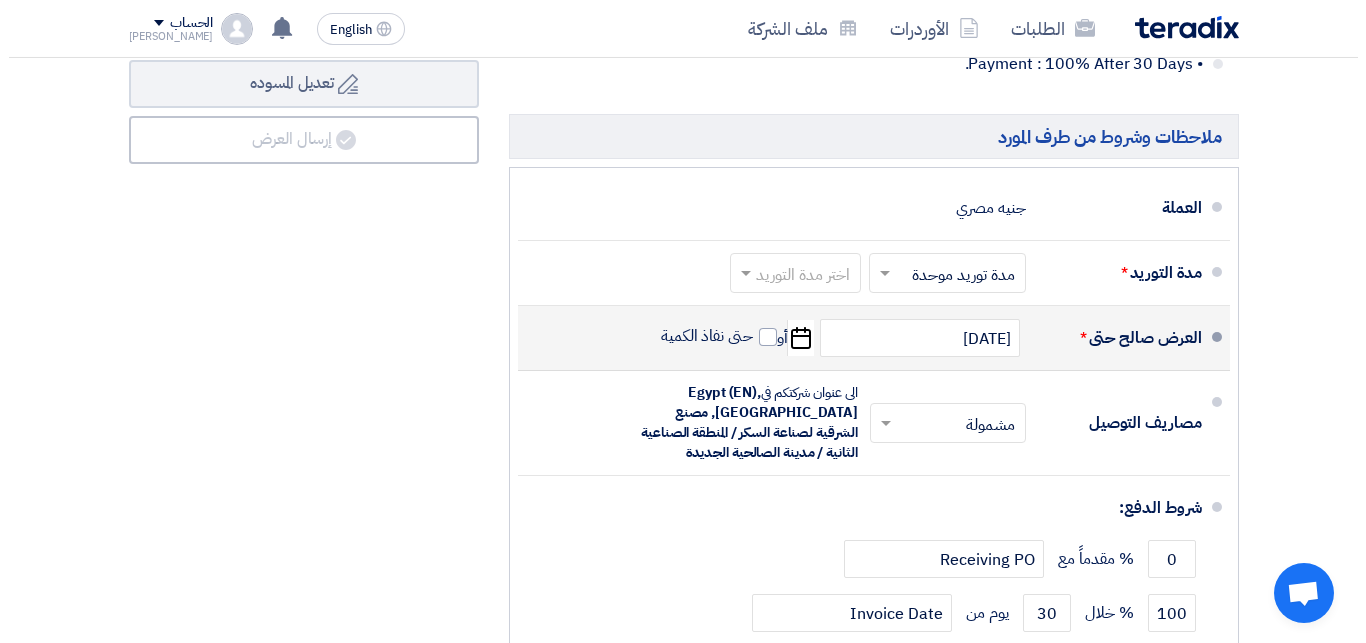 scroll, scrollTop: 3485, scrollLeft: 0, axis: vertical 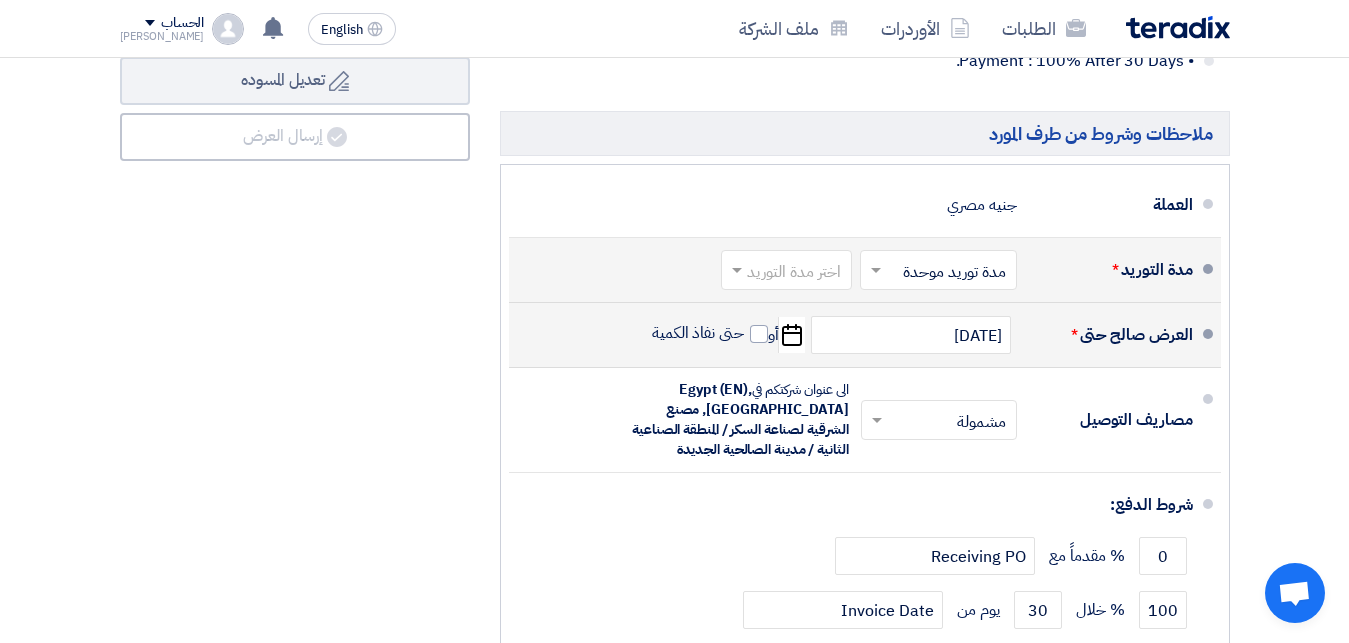 click 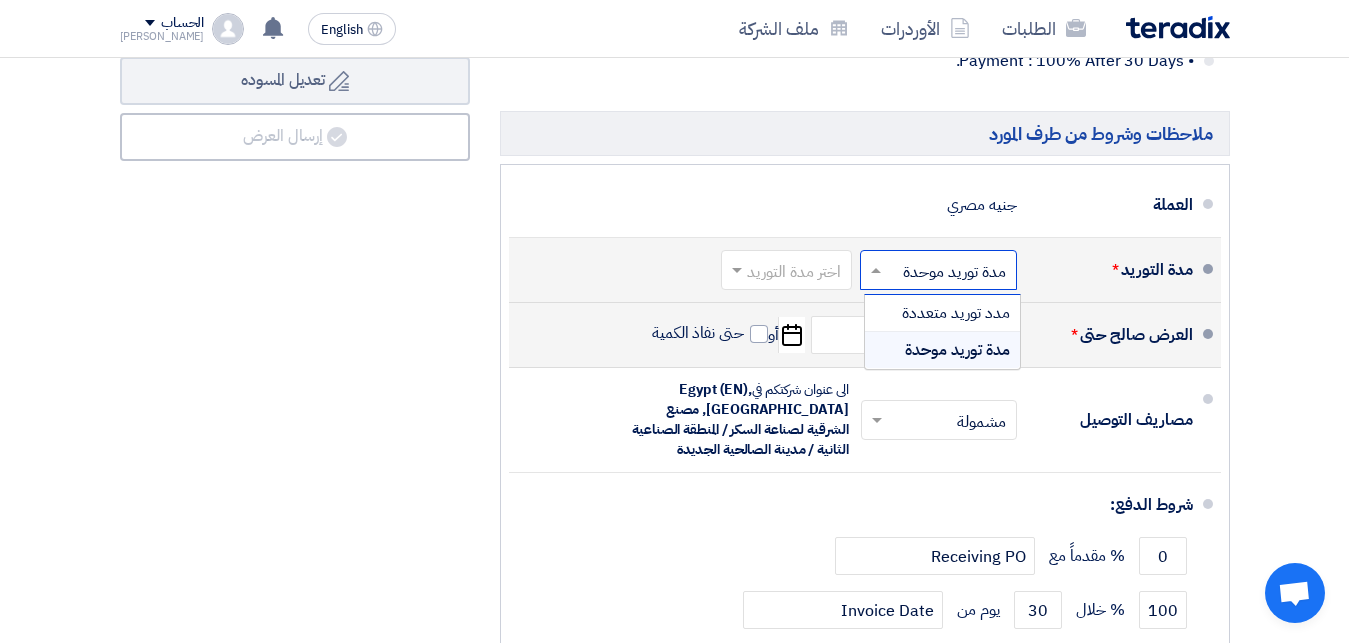 click on "مدة توريد موحدة" at bounding box center (957, 350) 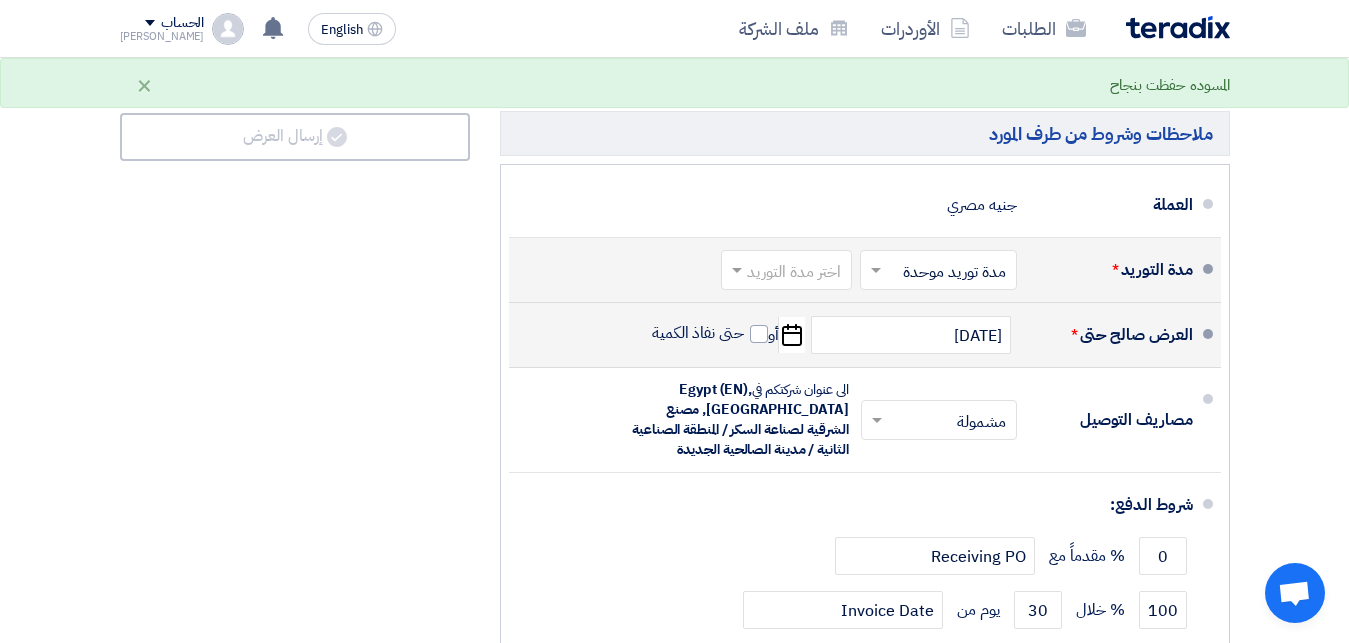 click 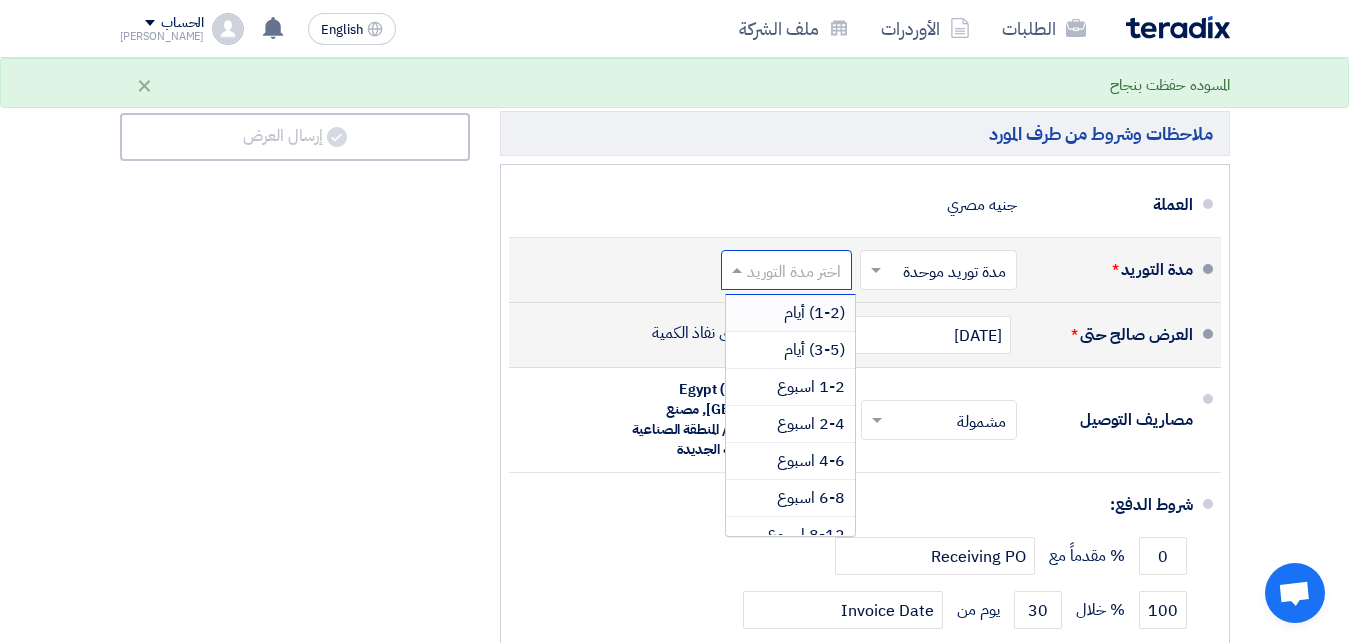 click on "(1-2) أيام" at bounding box center [790, 313] 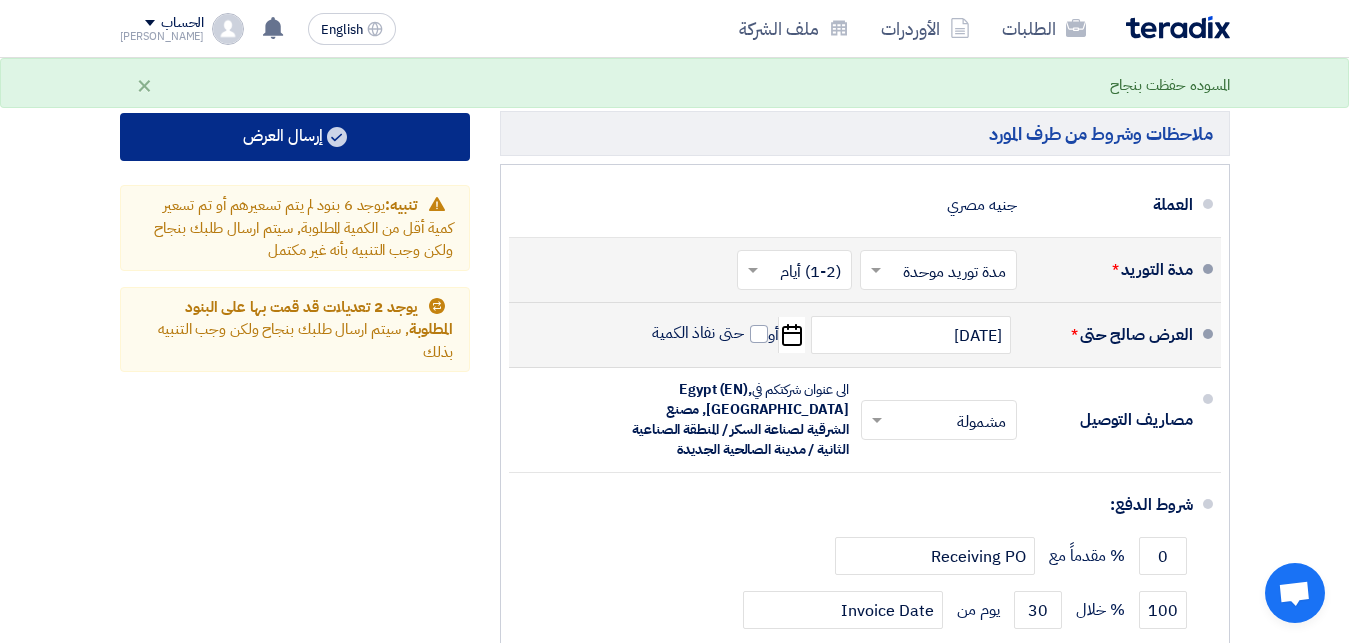 click on "إرسال العرض" 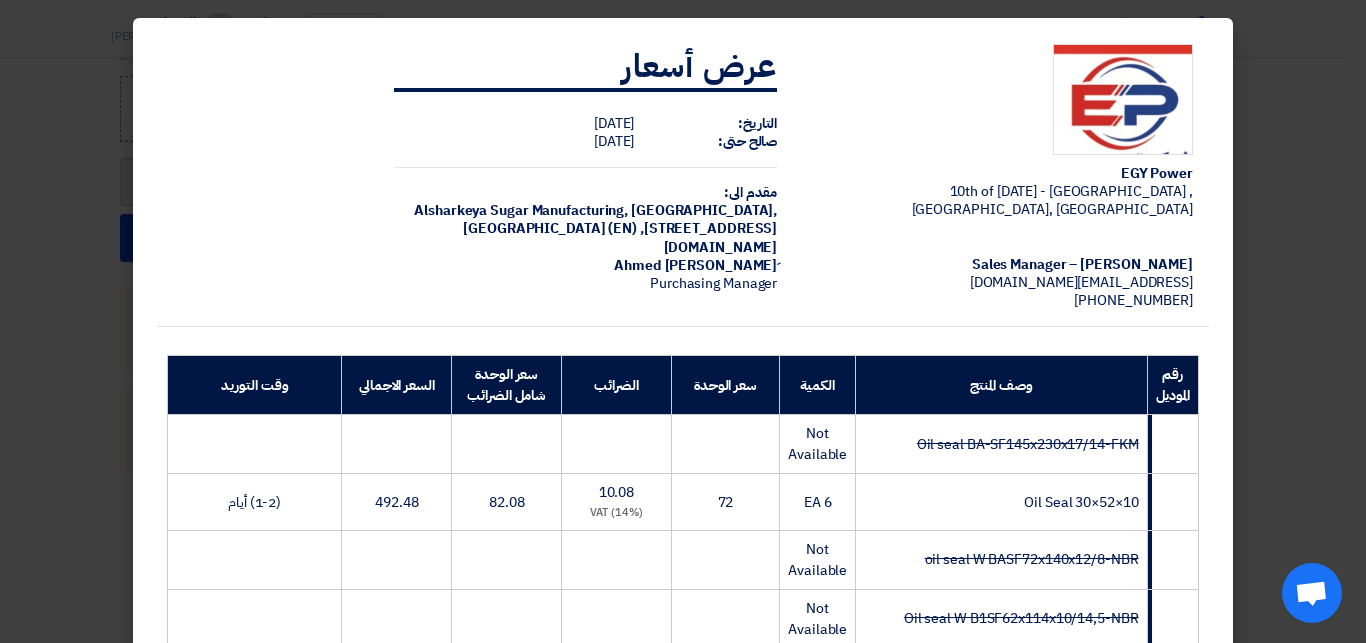 scroll, scrollTop: 3383, scrollLeft: 0, axis: vertical 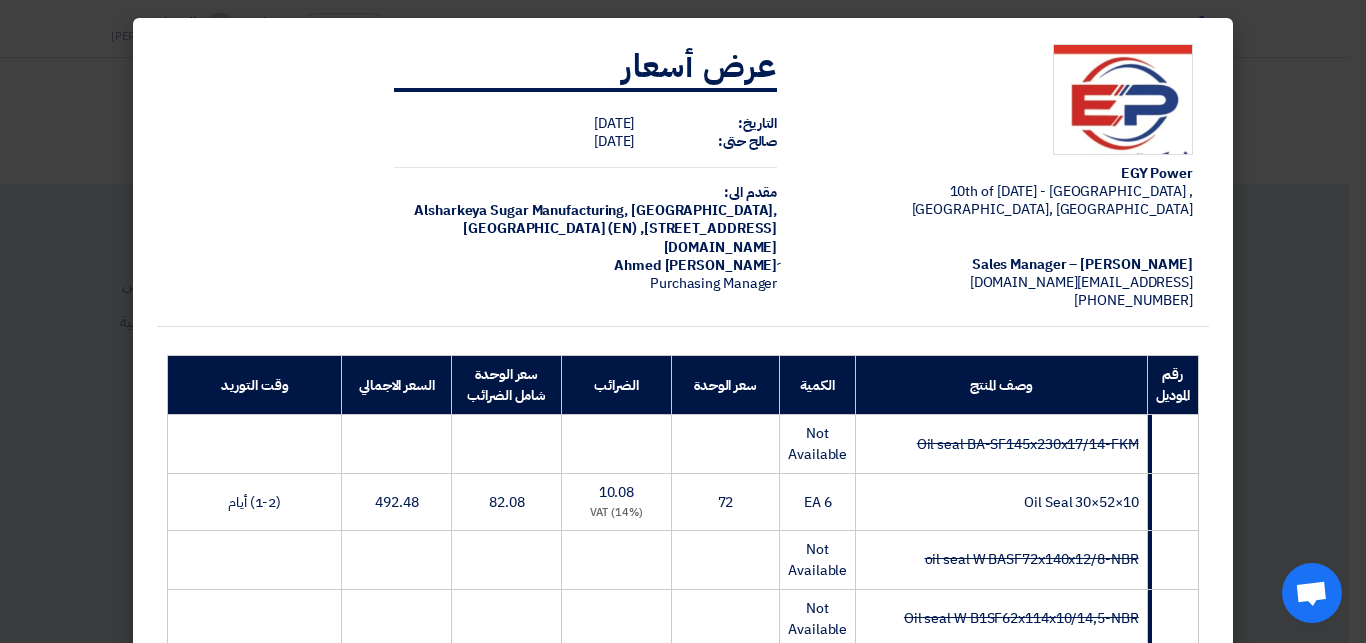 click on "EGY Power
10th of [DATE][GEOGRAPHIC_DATA] , [GEOGRAPHIC_DATA], [GEOGRAPHIC_DATA]
[PERSON_NAME] – Sales Manager
[EMAIL_ADDRESS][DOMAIN_NAME]
[PHONE_NUMBER]
عرض أسعار
التاريخ:
[DATE]
[PERSON_NAME] حتى:
[DATE]
مقدم الى:
Alsharkeya Sugar Manufacturing,
[GEOGRAPHIC_DATA], [STREET_ADDRESS][DOMAIN_NAME]
[PERSON_NAME]" 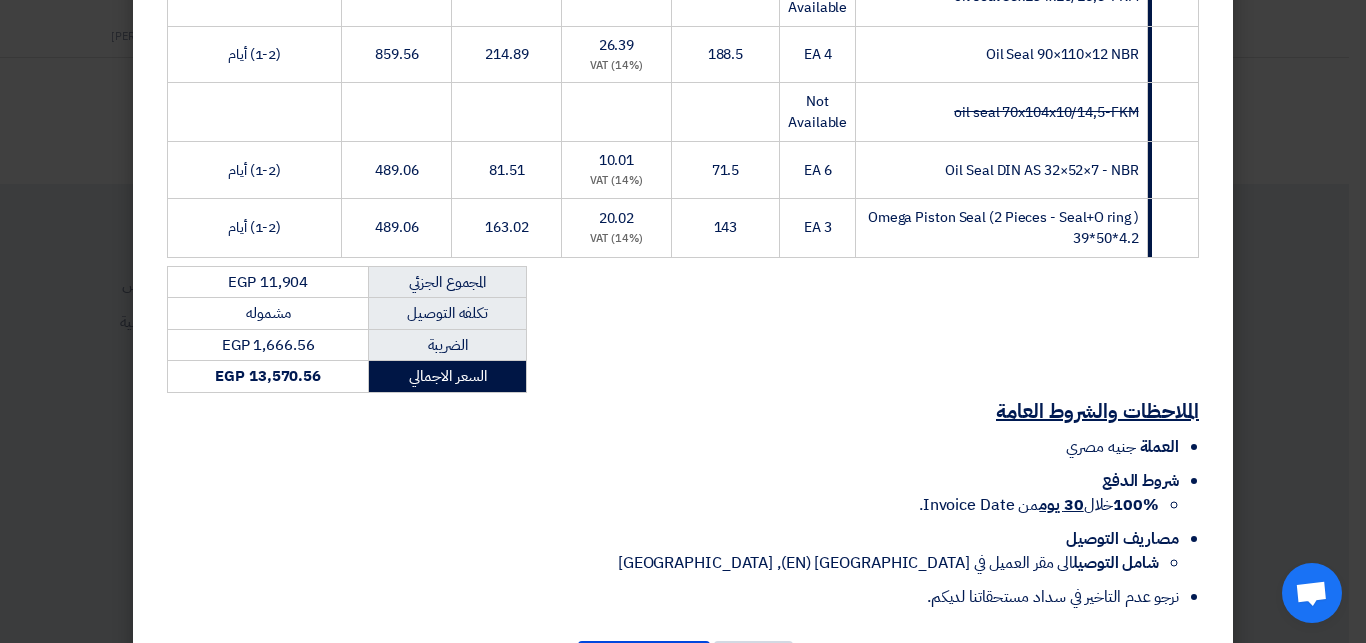 scroll, scrollTop: 1291, scrollLeft: 0, axis: vertical 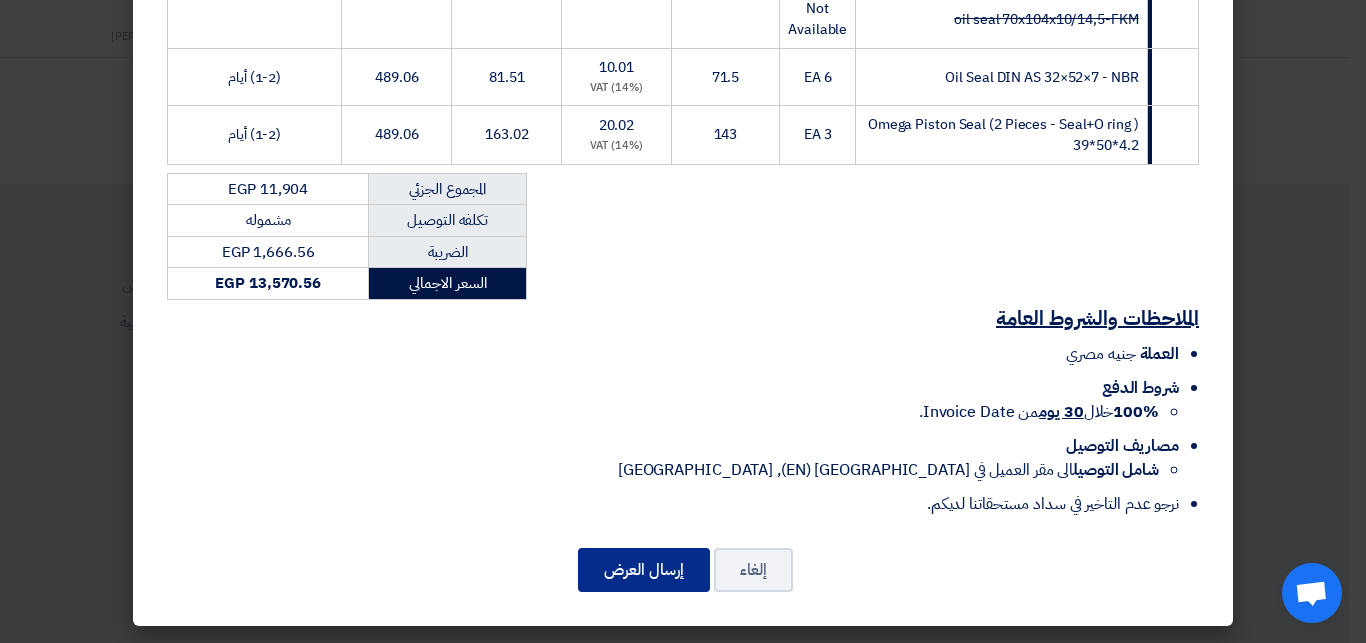 click on "إرسال العرض" 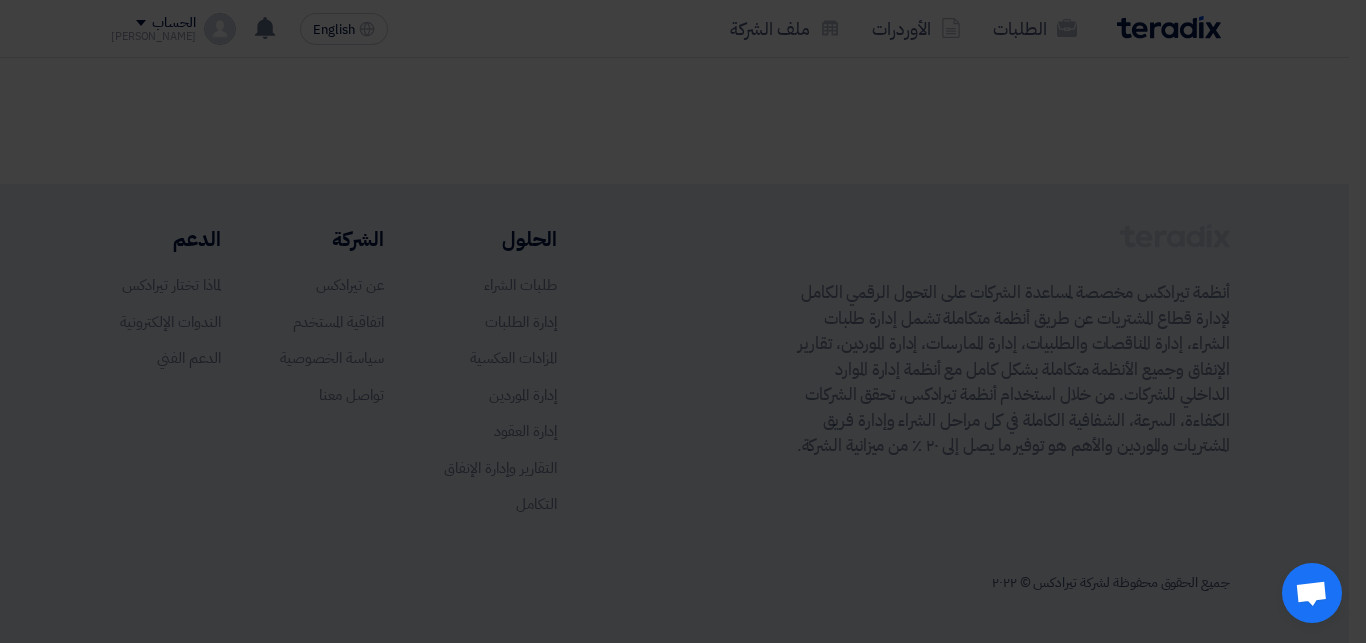 scroll, scrollTop: 174, scrollLeft: 0, axis: vertical 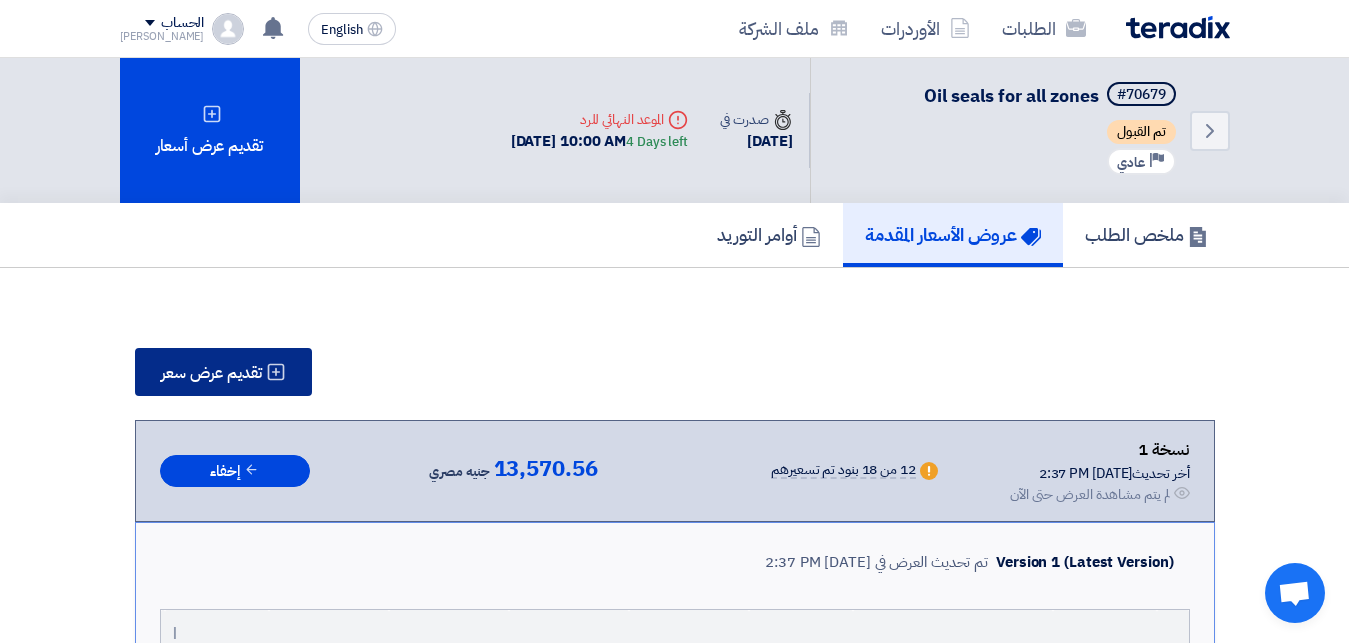 click on "تقديم عرض سعر" 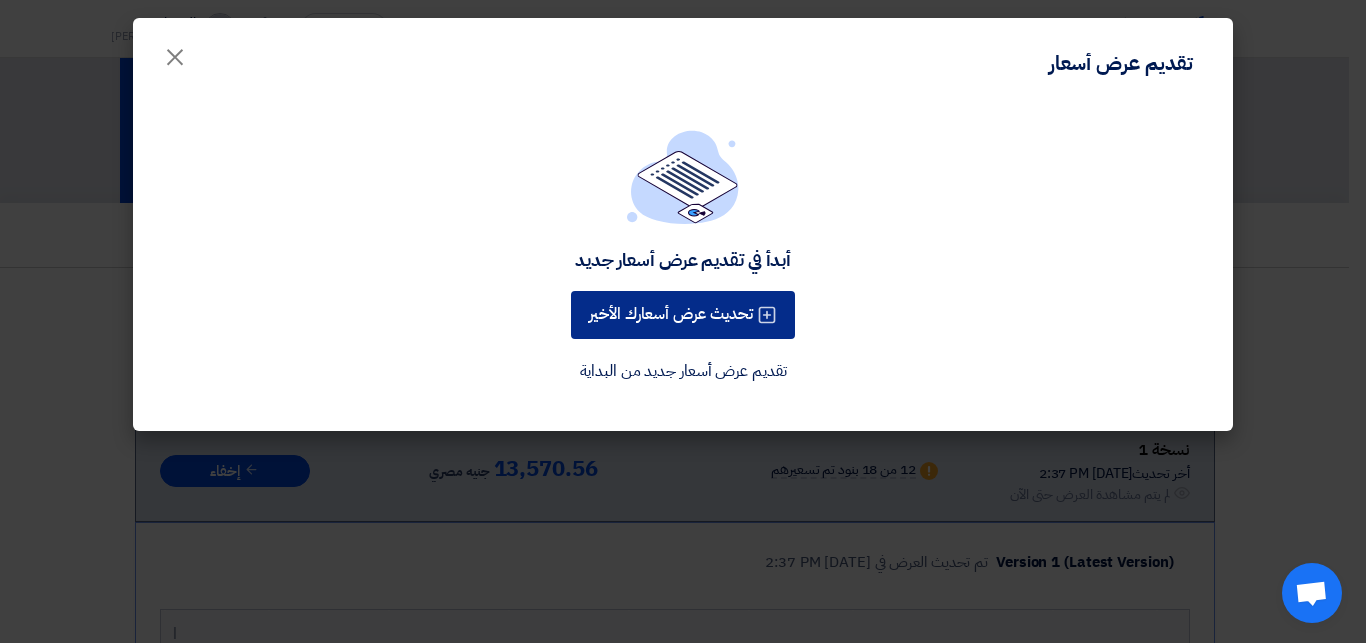 click on "تحديث عرض أسعارك الأخير" 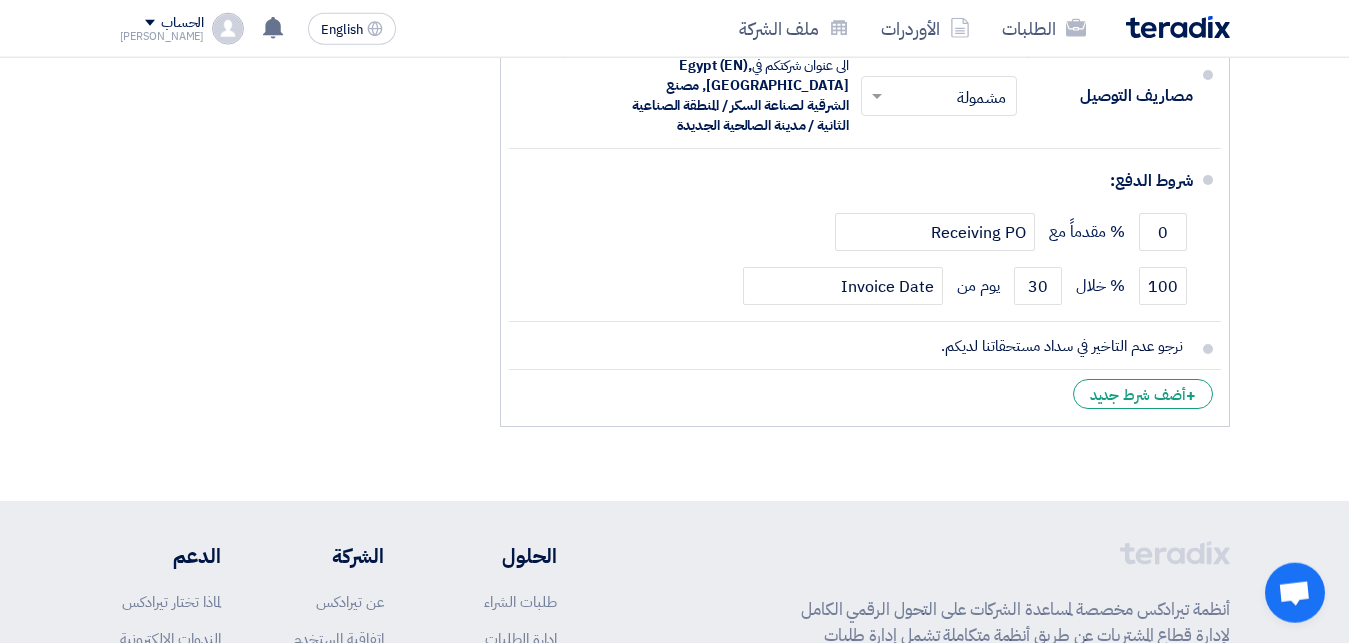 scroll, scrollTop: 3825, scrollLeft: 0, axis: vertical 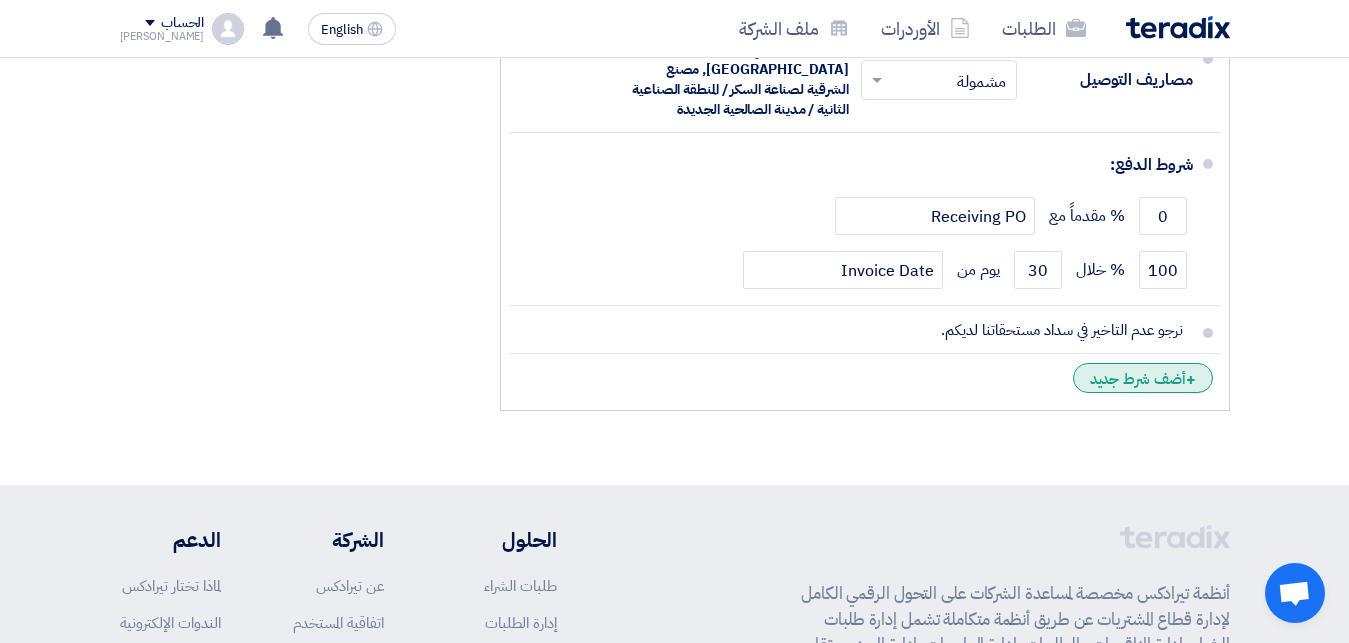 click on "+
أضف شرط جديد" 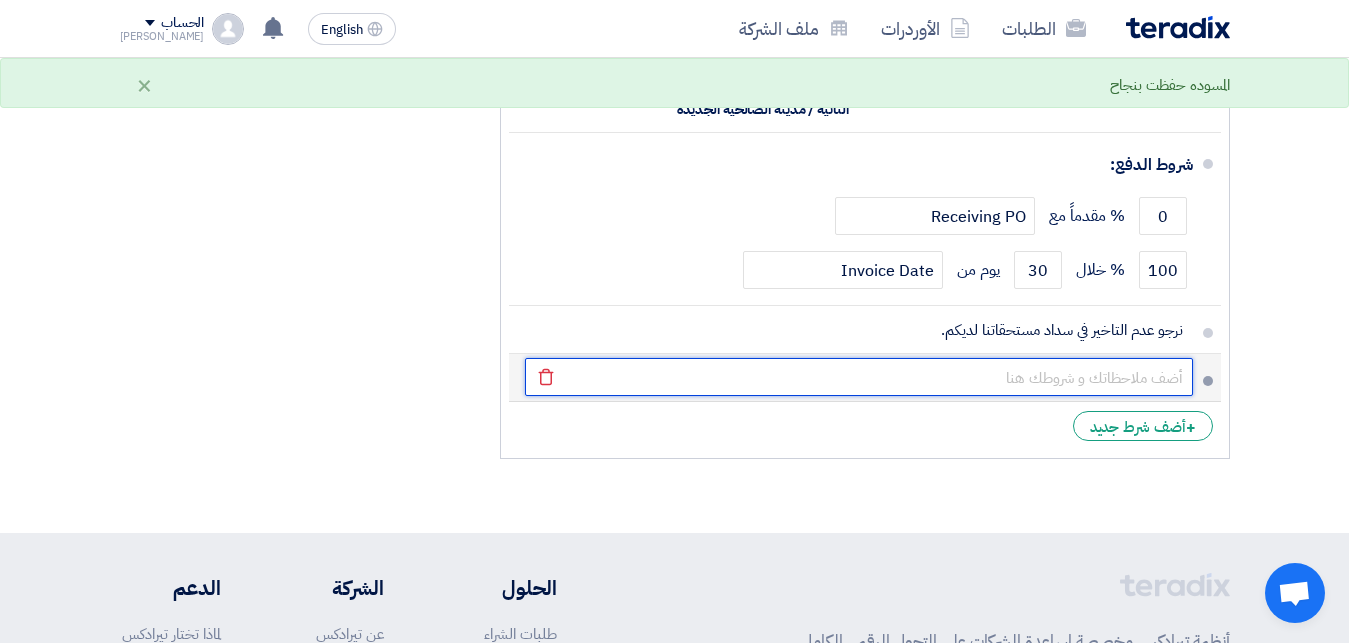 click 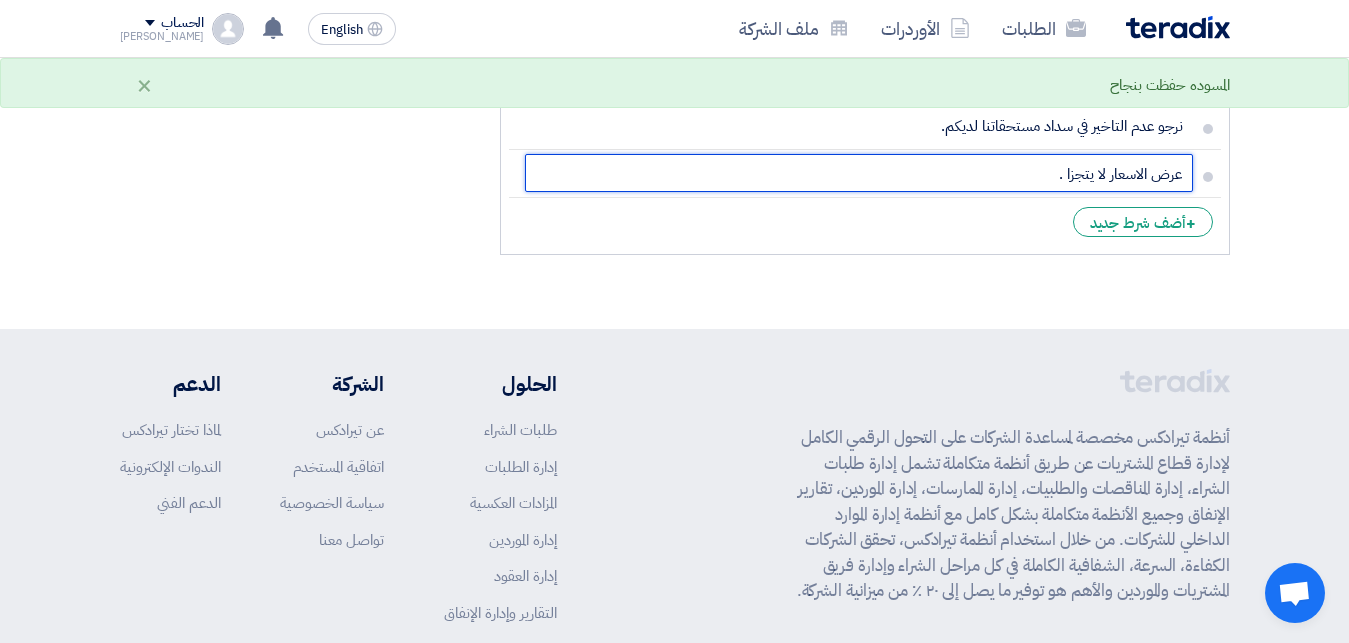 scroll, scrollTop: 4080, scrollLeft: 0, axis: vertical 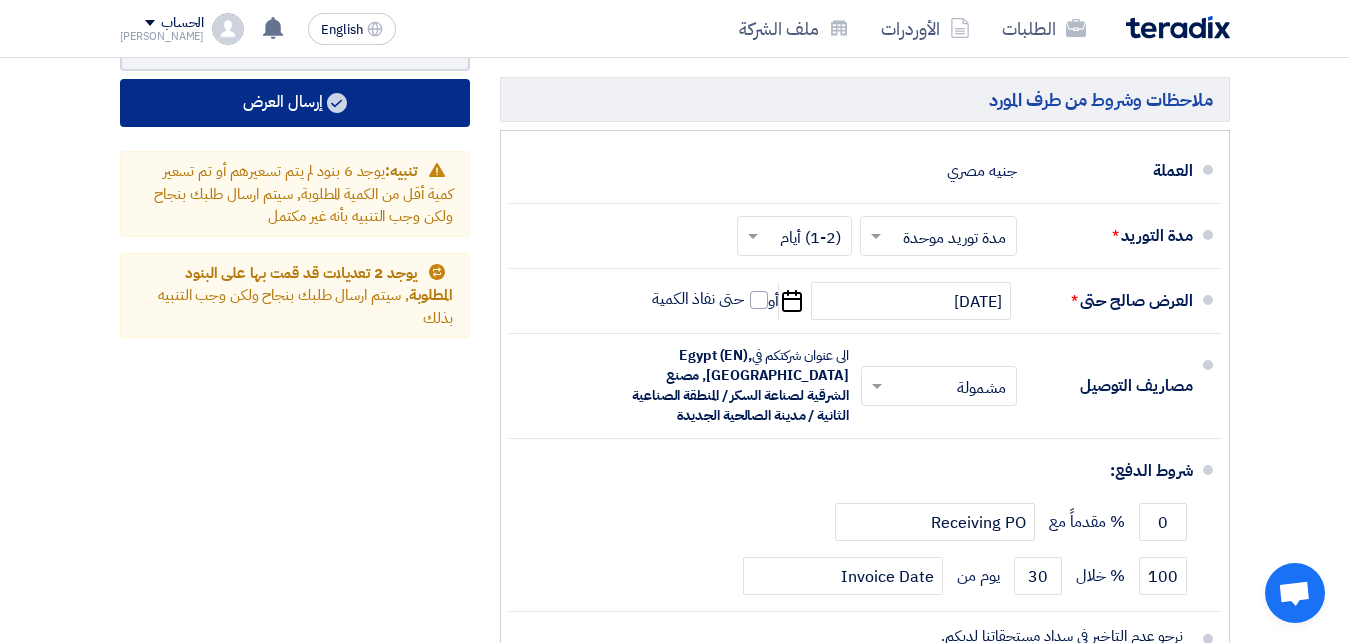 type on "عرض الاسعار لا يتجزا ." 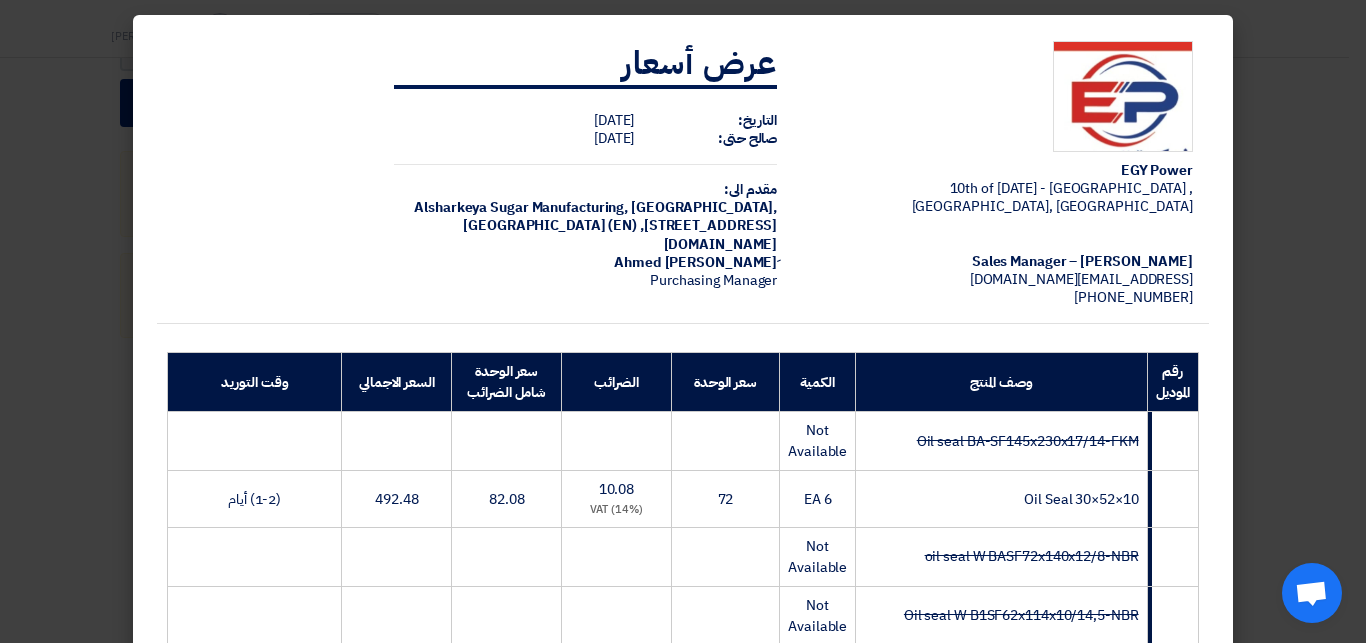 scroll, scrollTop: 0, scrollLeft: 0, axis: both 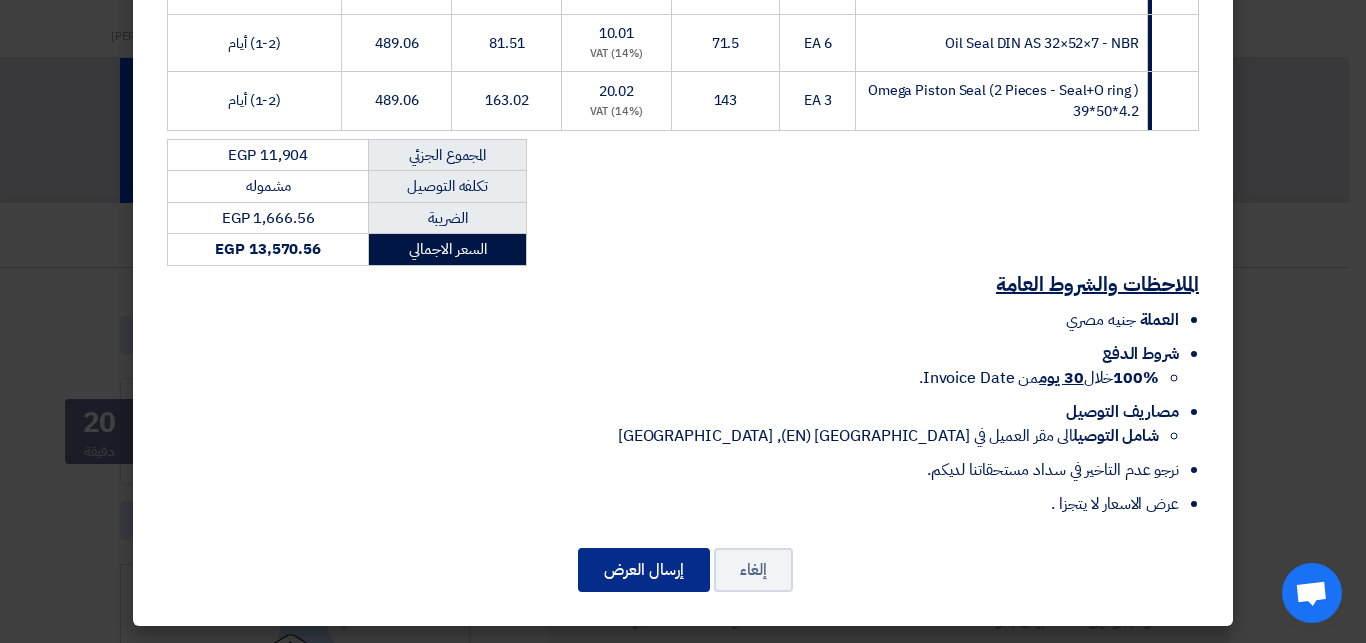 click on "إرسال العرض" 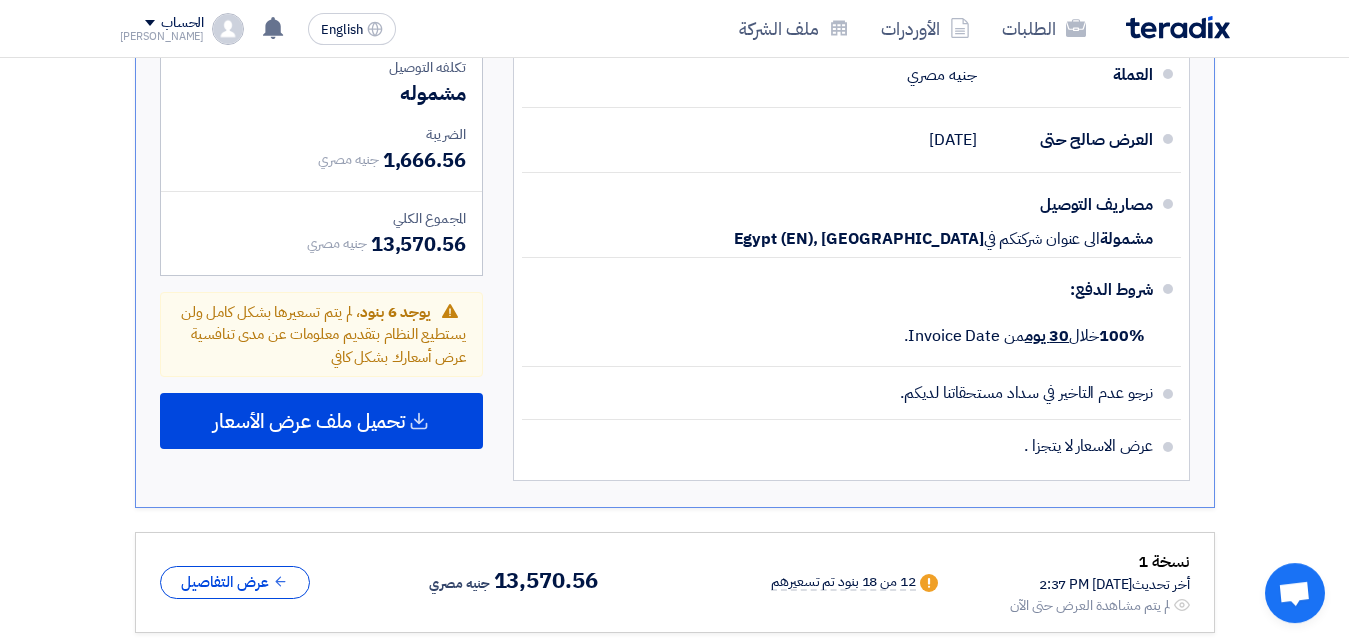 scroll, scrollTop: 2448, scrollLeft: 0, axis: vertical 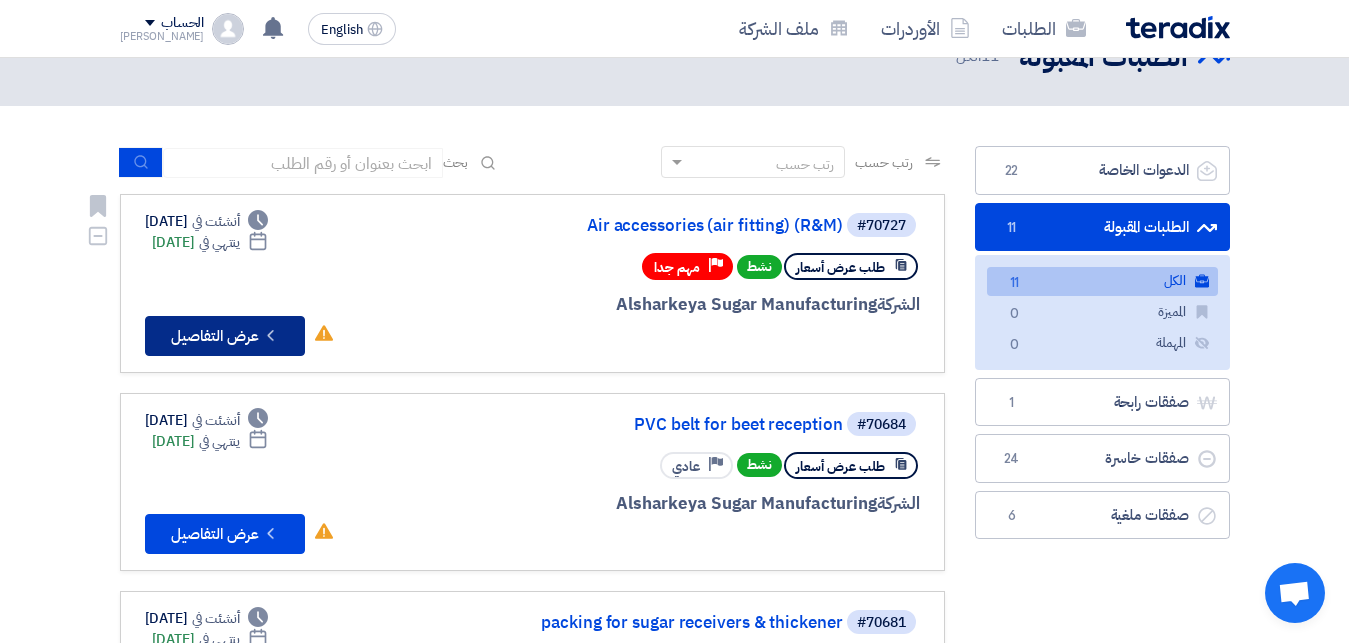 click on "Check details
عرض التفاصيل" 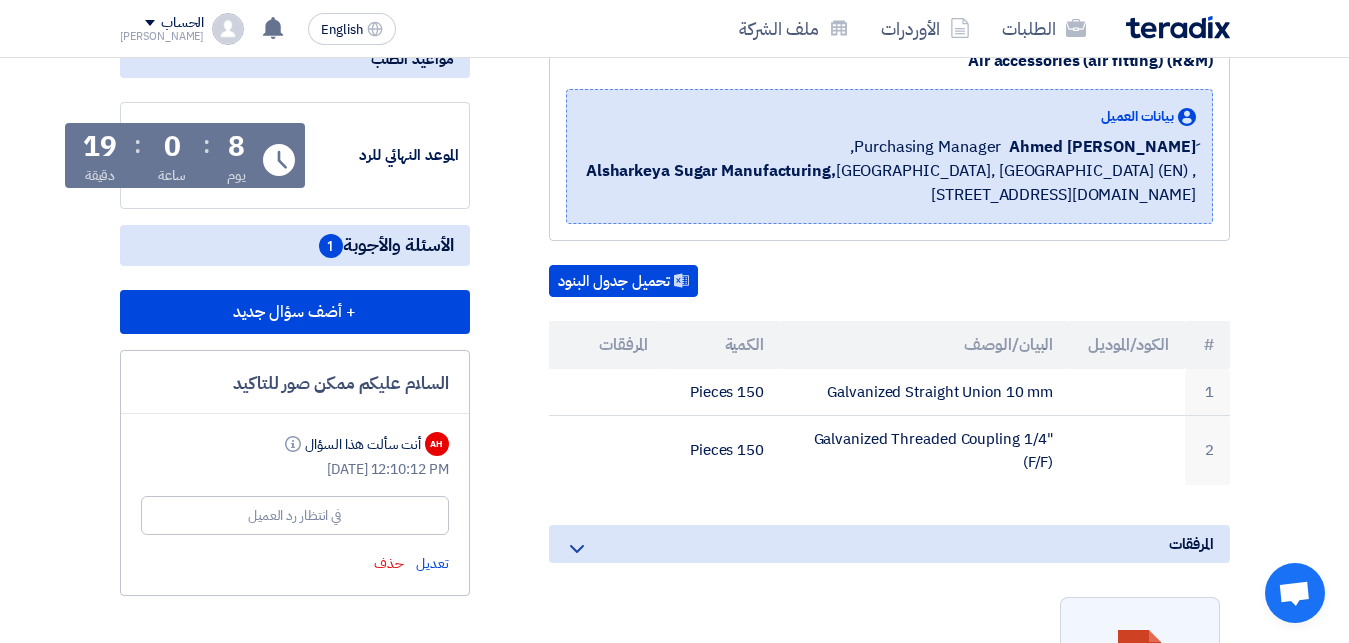scroll, scrollTop: 306, scrollLeft: 0, axis: vertical 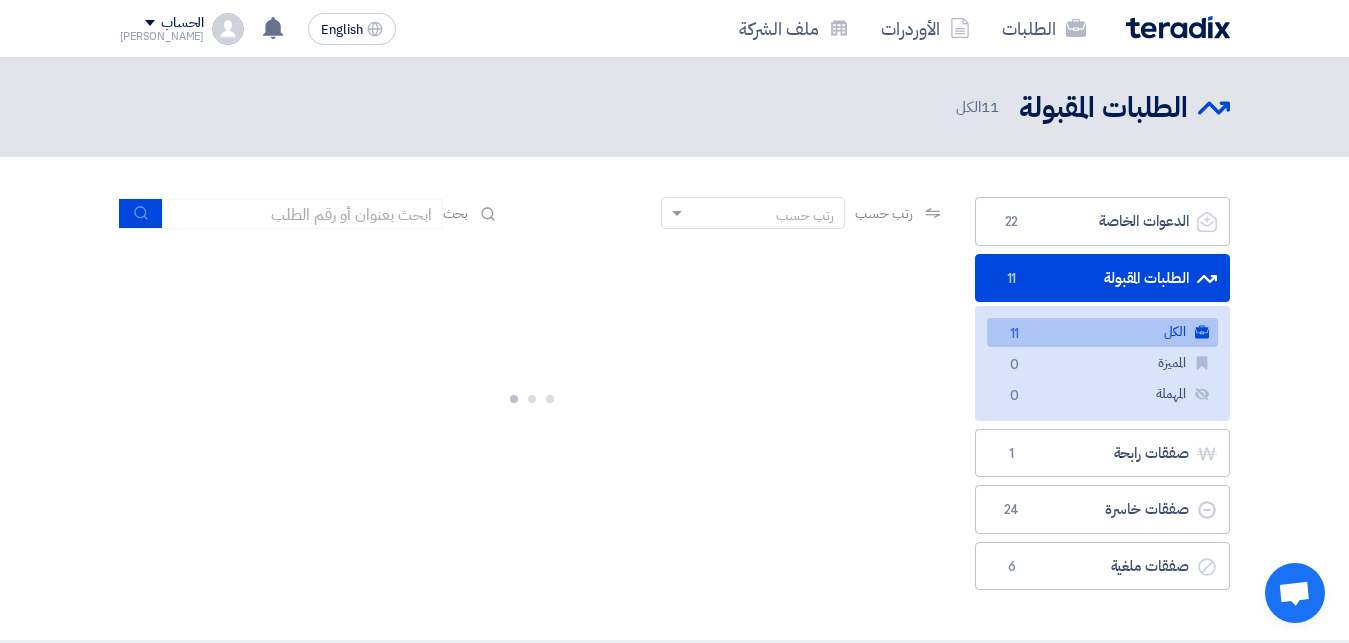 click on "الطلبات المقبولة
الطلبات المقبولة
11" 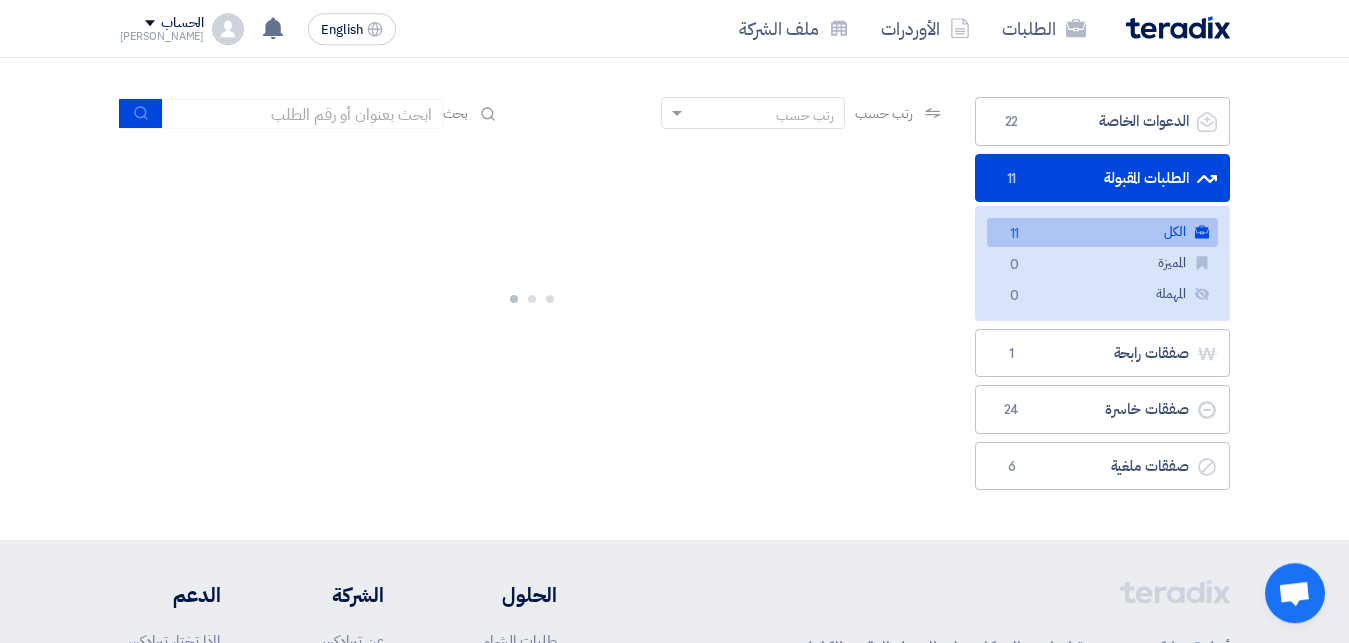 scroll, scrollTop: 0, scrollLeft: 0, axis: both 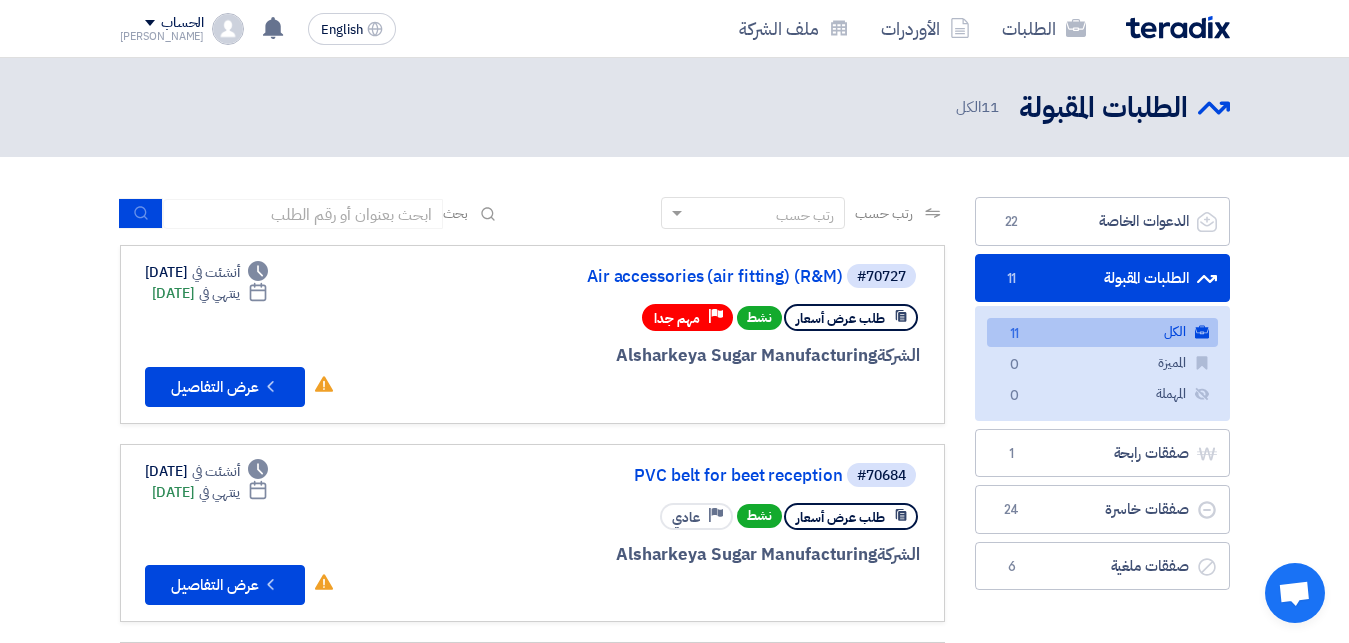 click on "11" 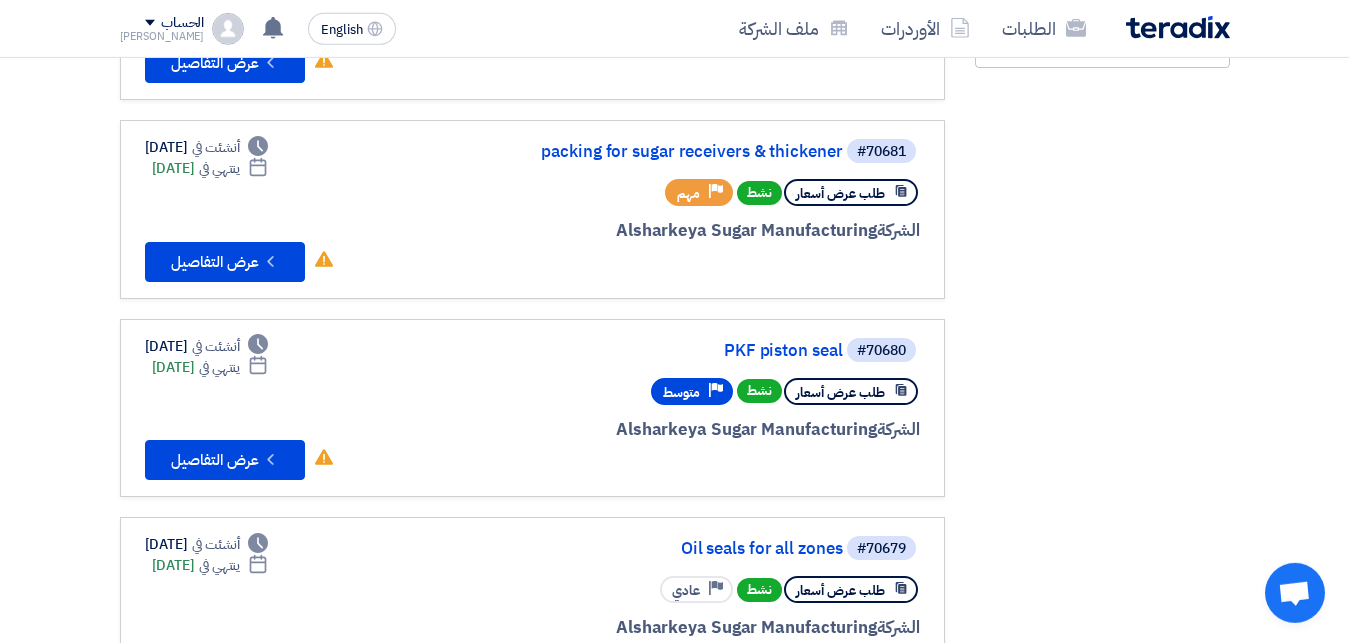 scroll, scrollTop: 561, scrollLeft: 0, axis: vertical 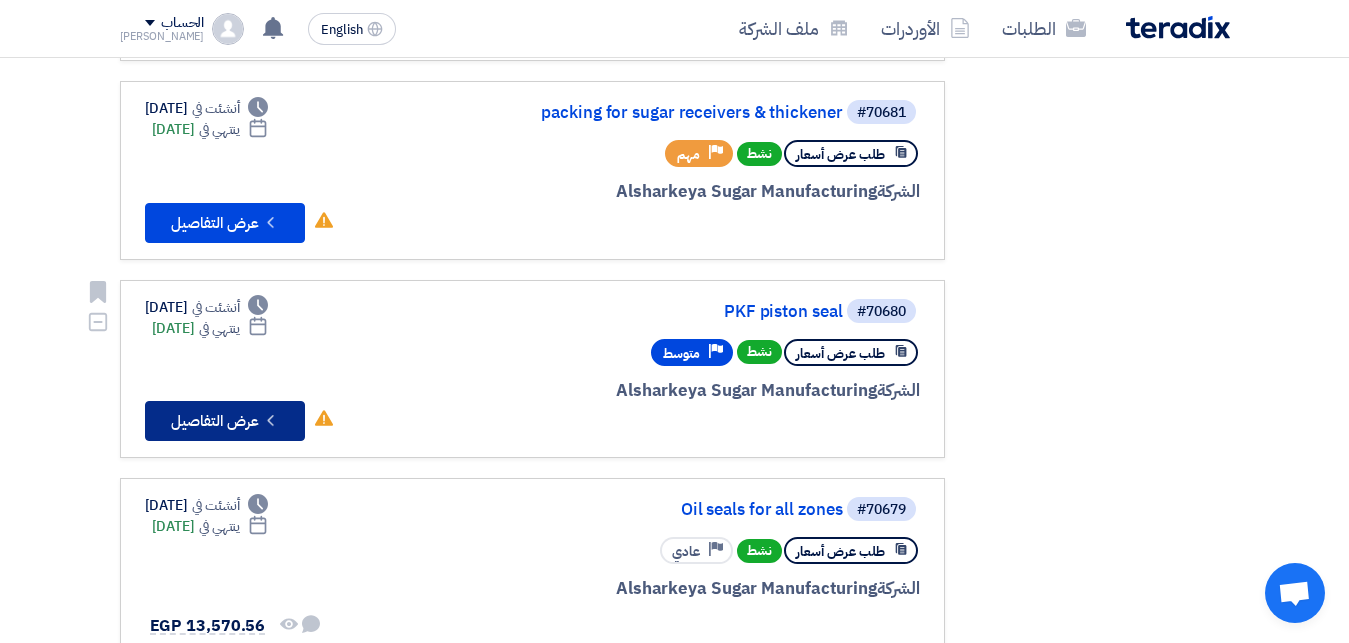 click on "Check details
عرض التفاصيل" 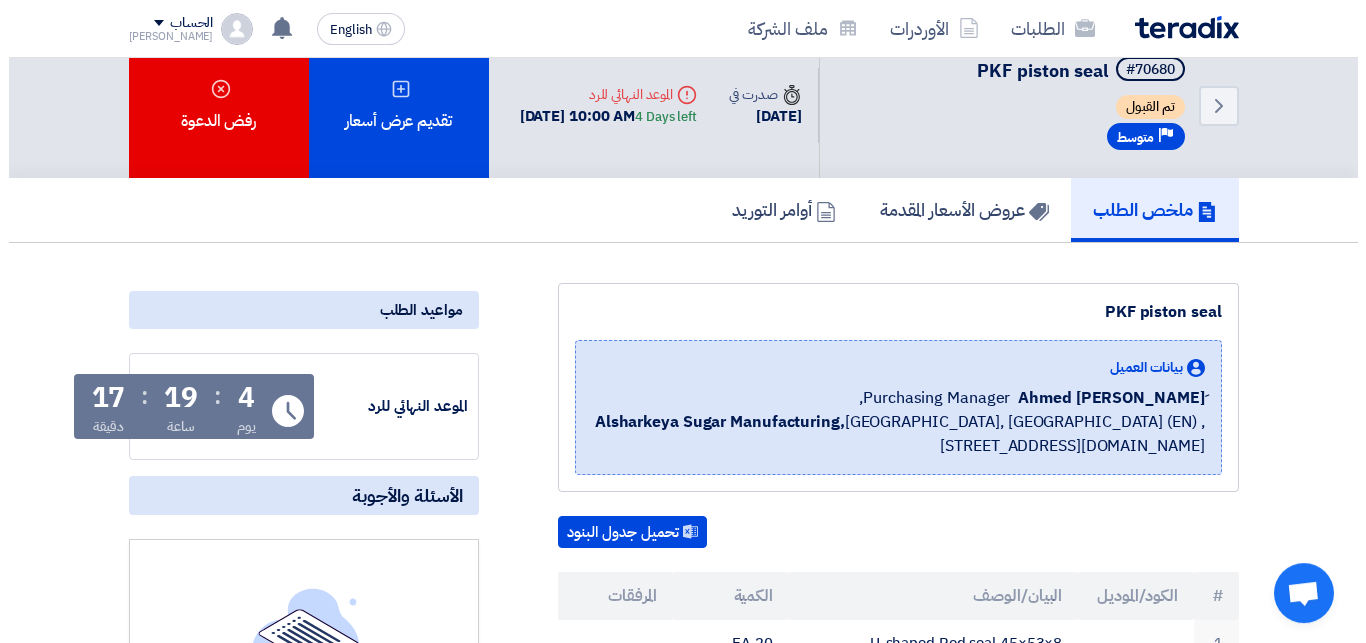scroll, scrollTop: 0, scrollLeft: 0, axis: both 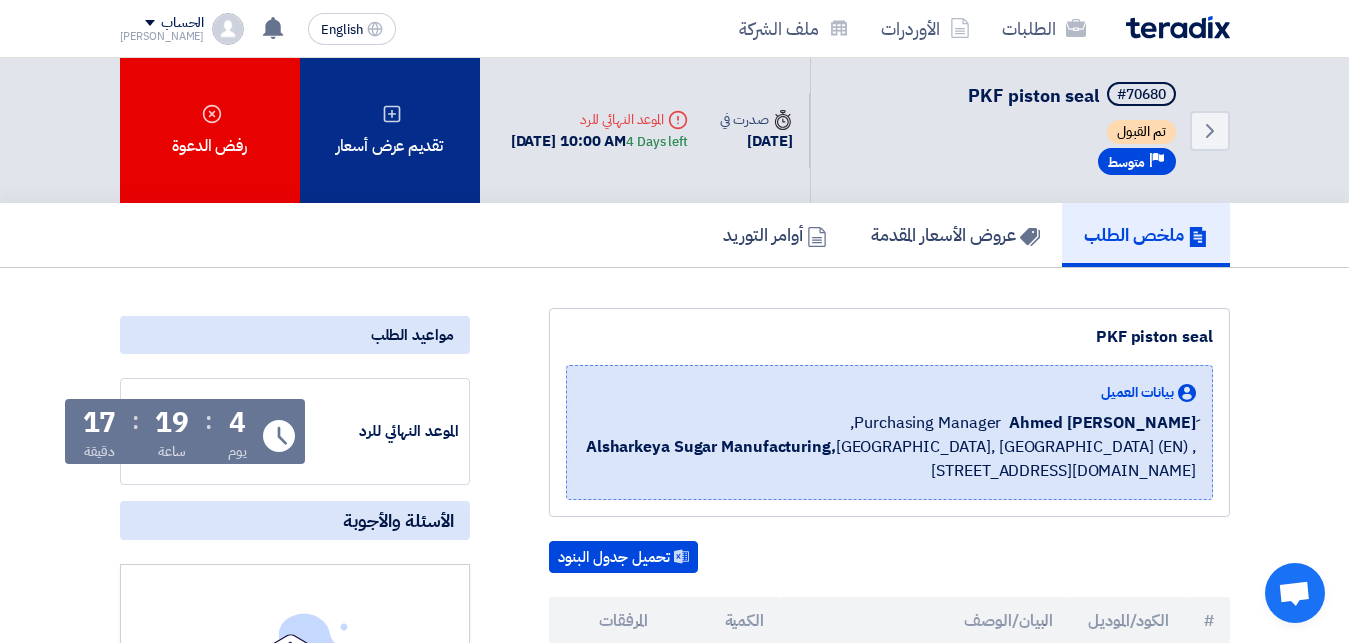 click 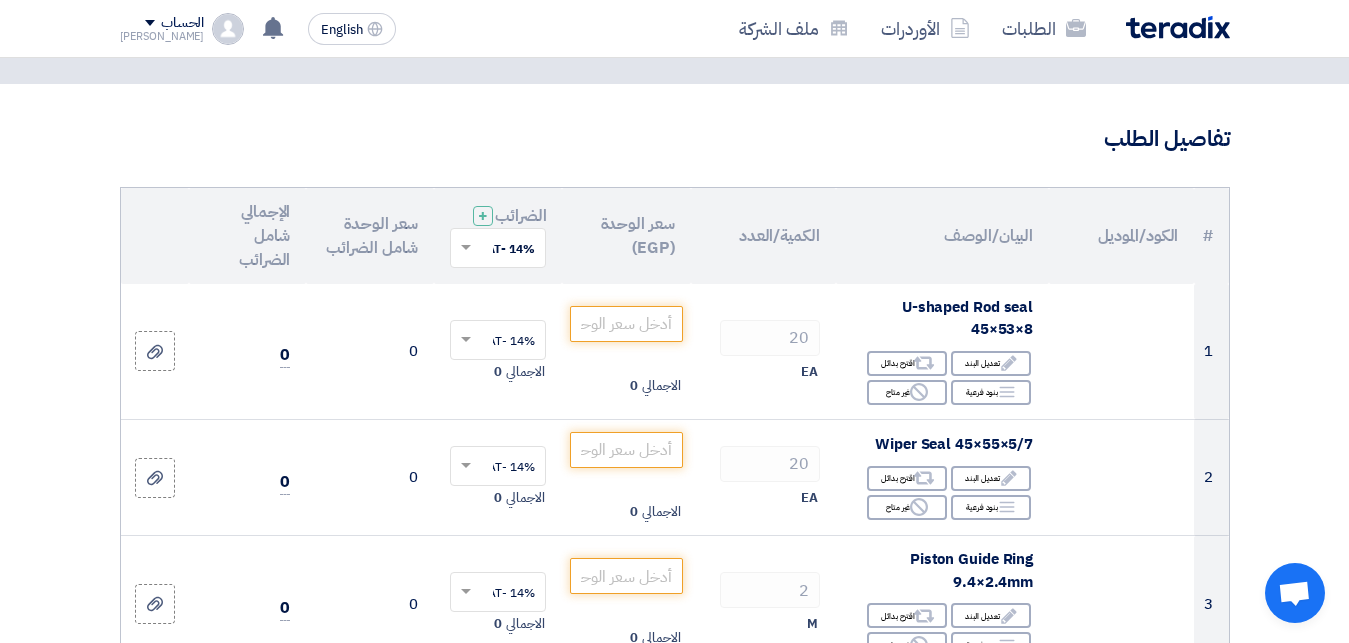 scroll, scrollTop: 153, scrollLeft: 0, axis: vertical 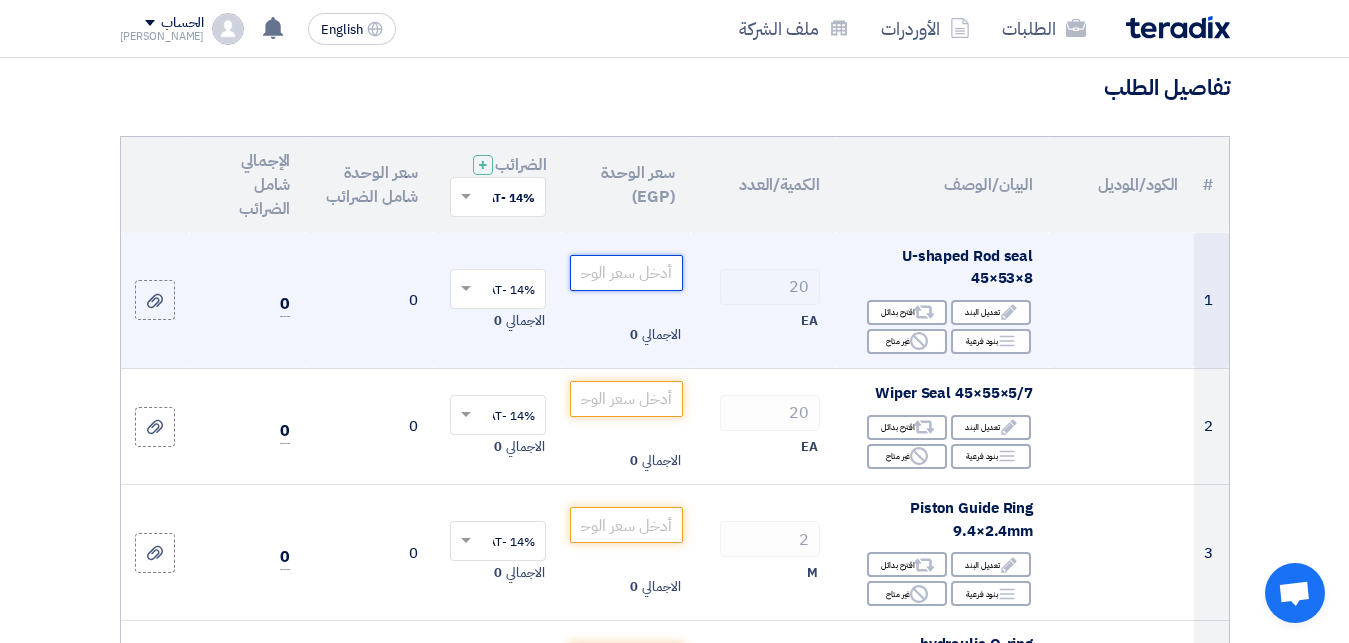 click 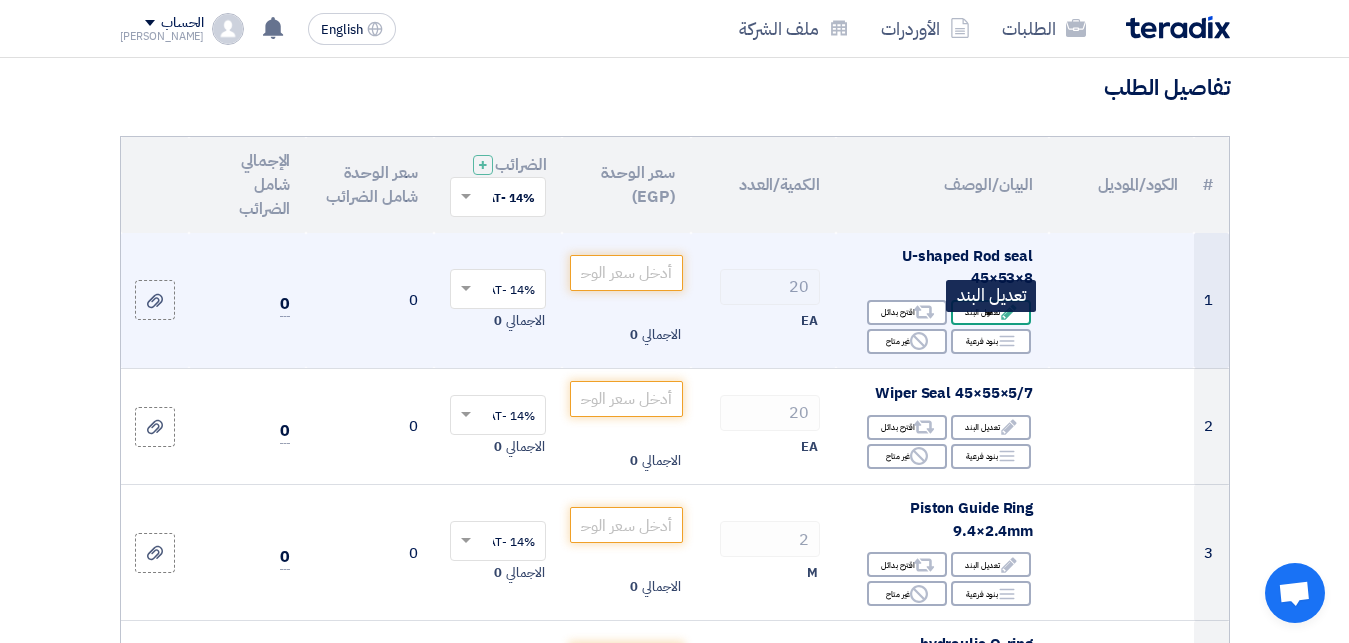 click on "Edit
تعديل البند" 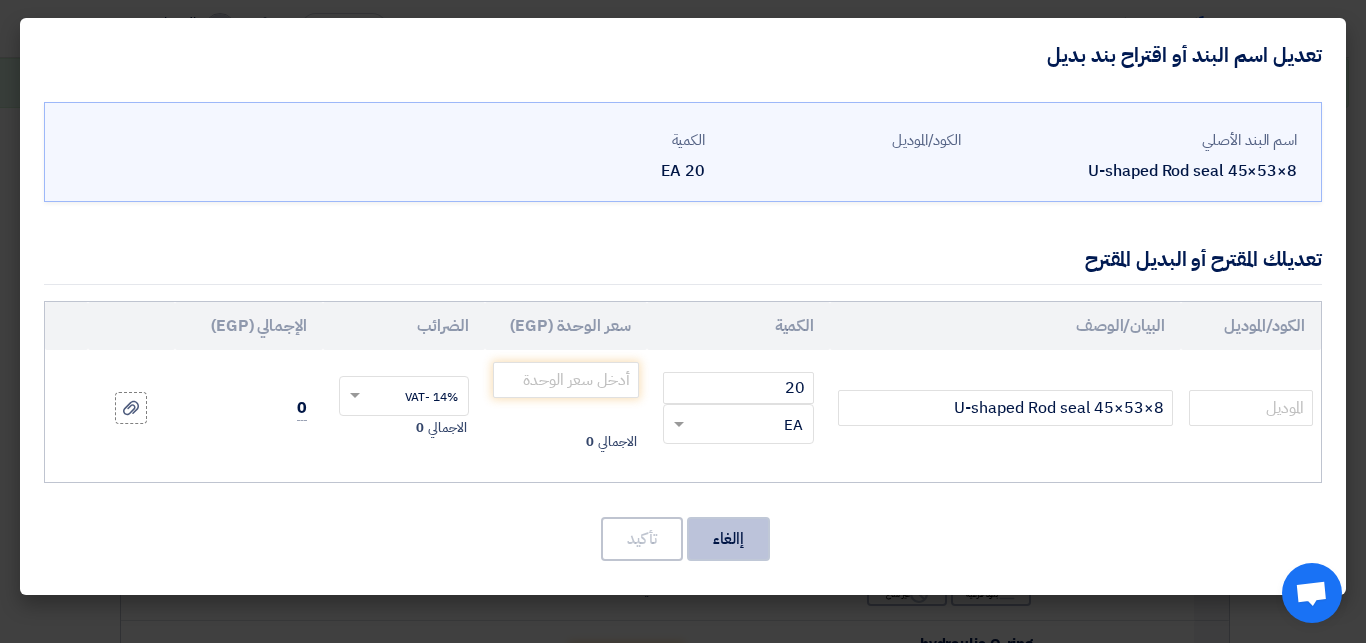 click on "إالغاء" 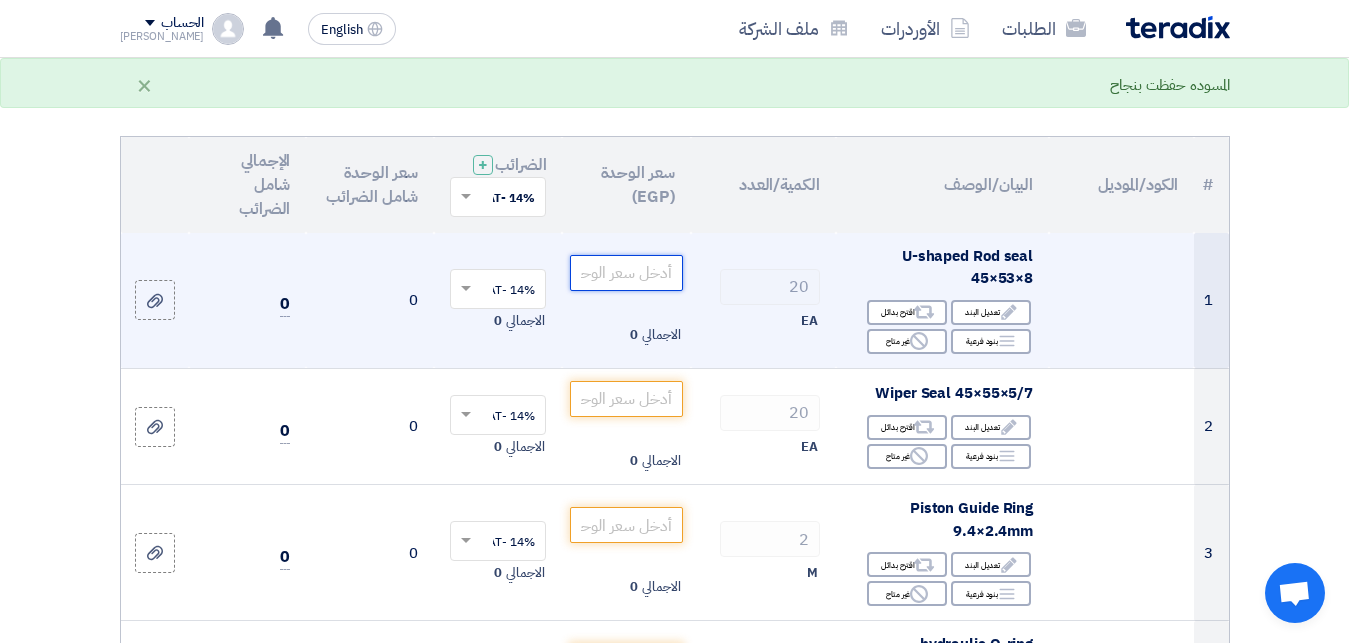click 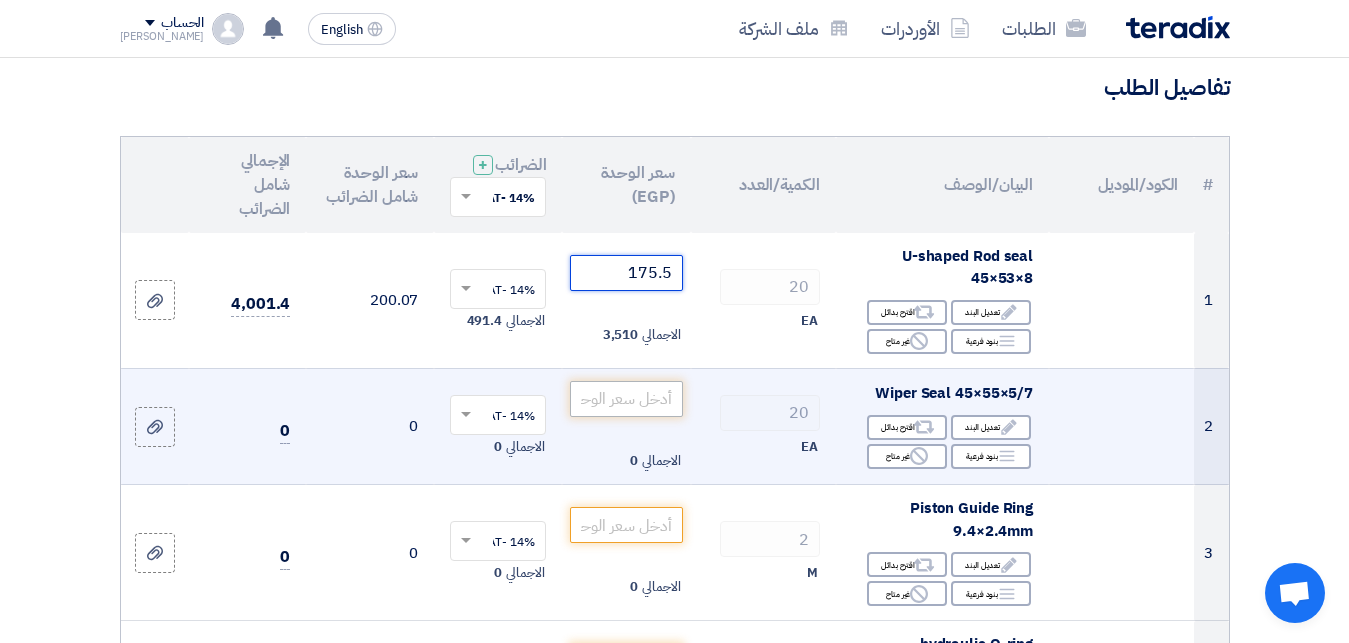 type on "175.5" 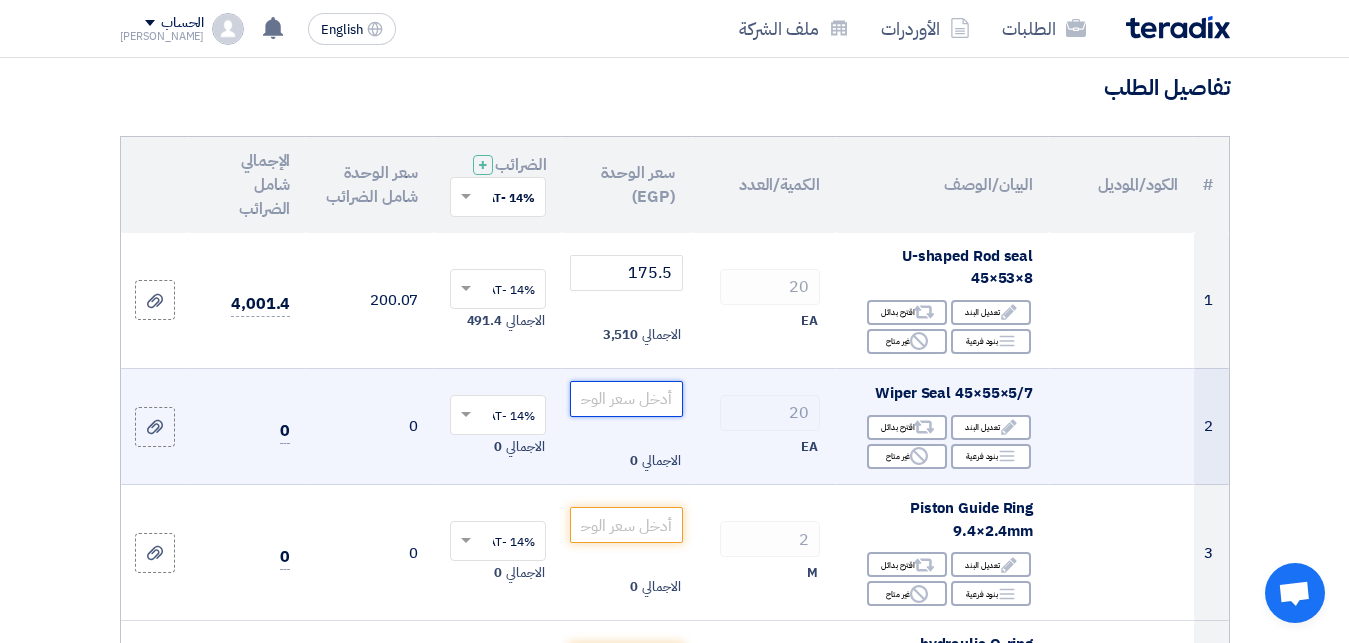 click 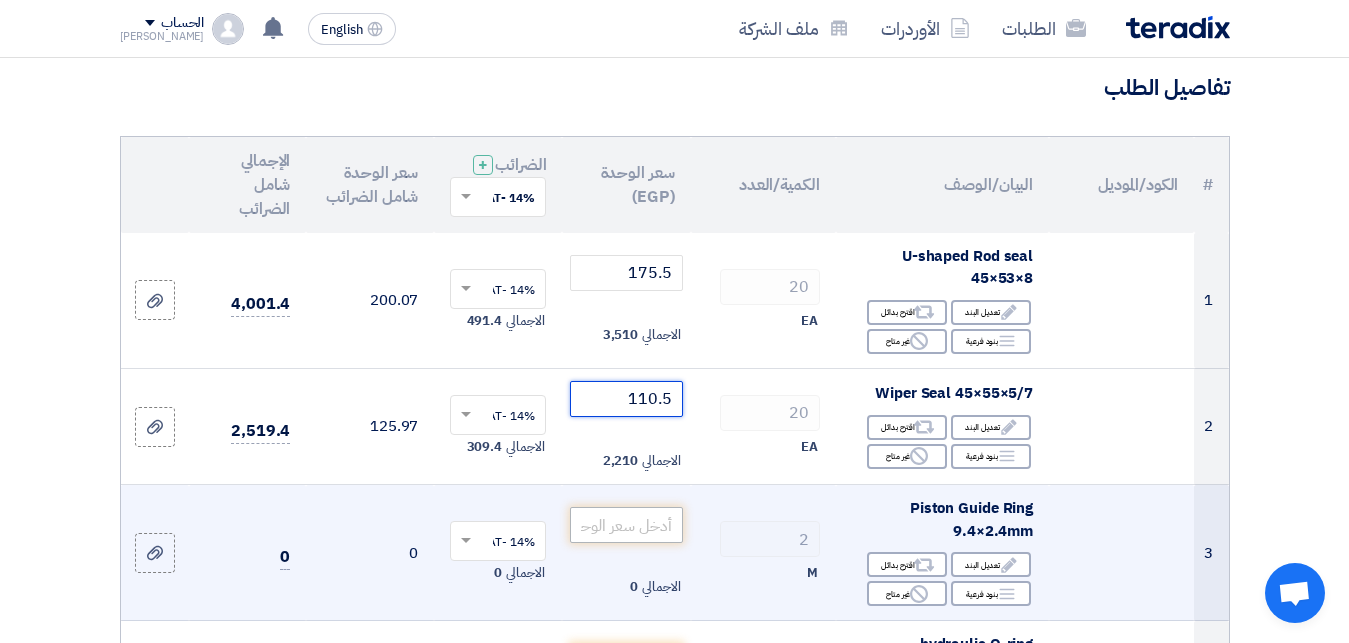 type on "110.5" 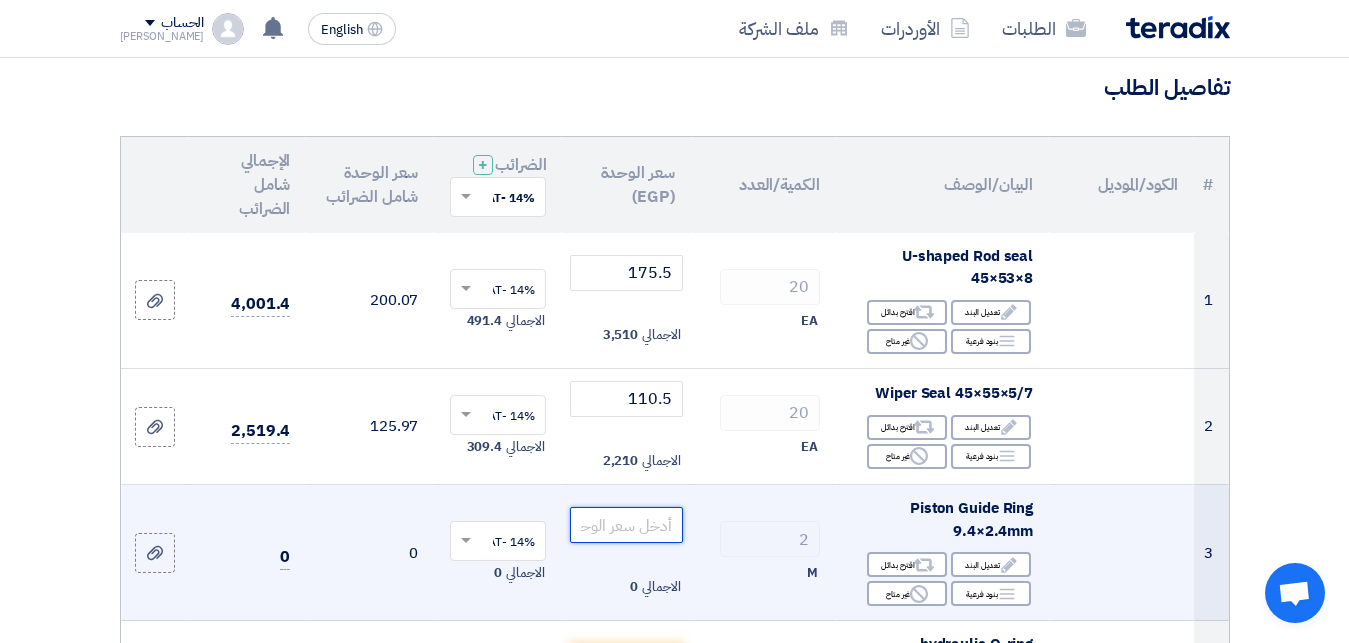 click 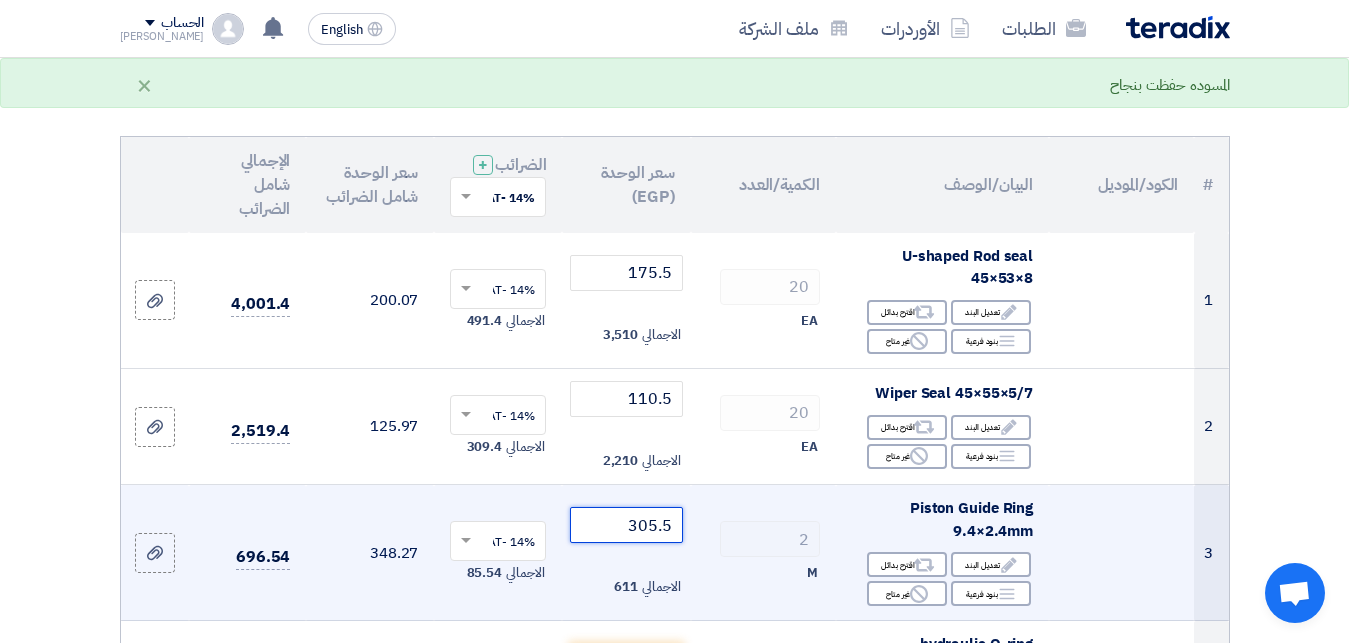 type on "305.5" 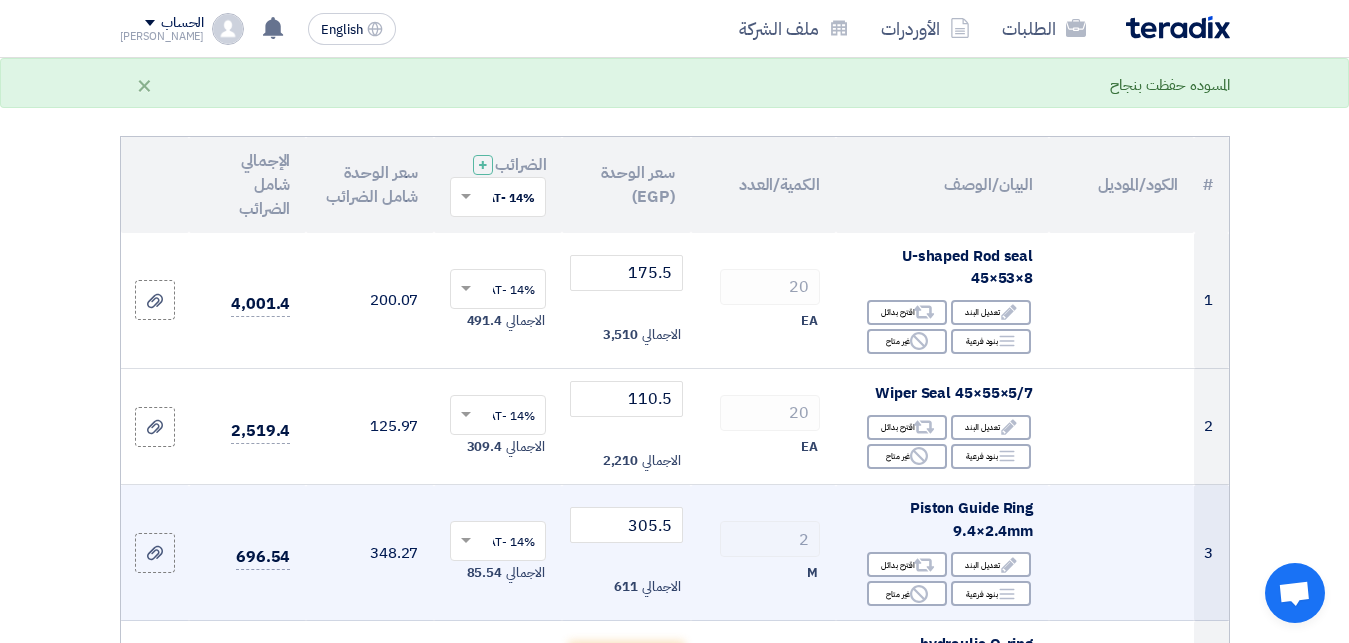 click on "2
M" 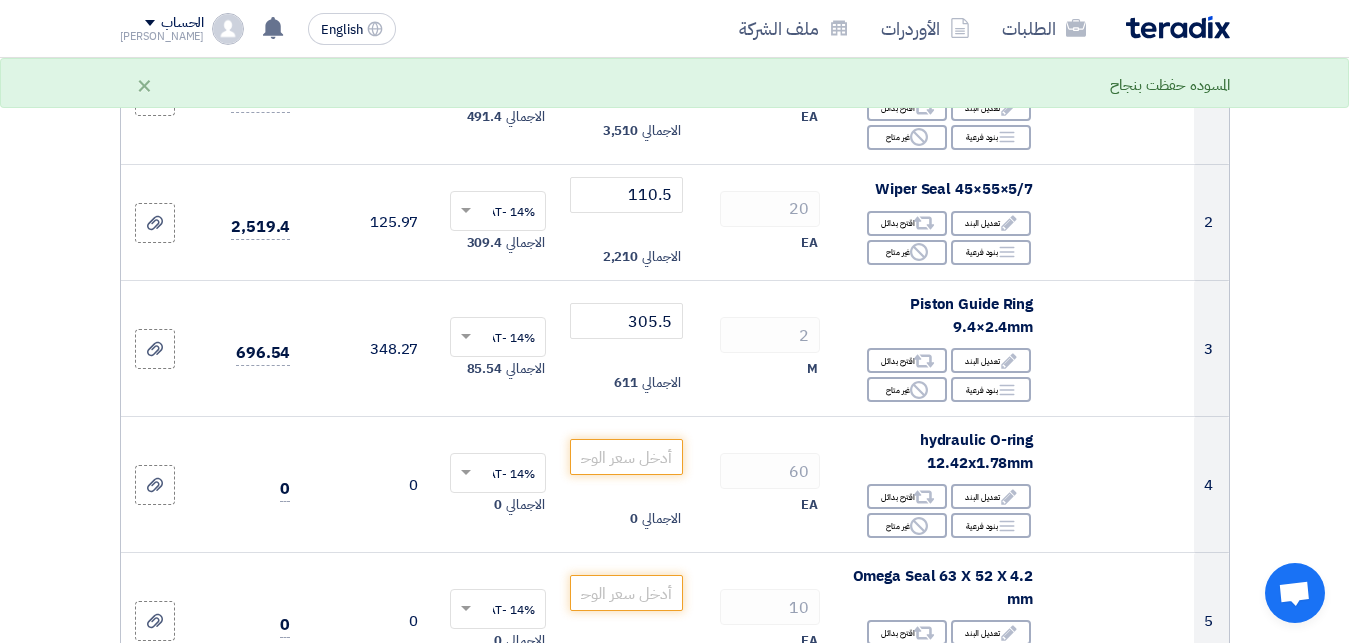 scroll, scrollTop: 408, scrollLeft: 0, axis: vertical 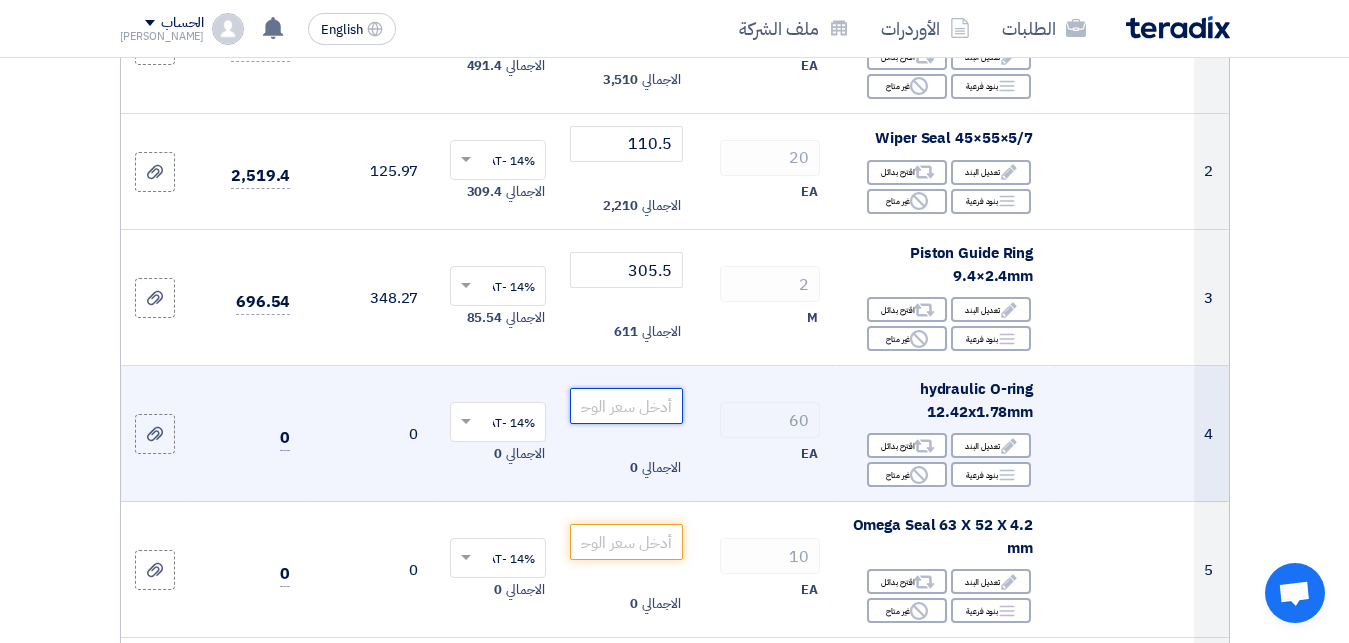 click 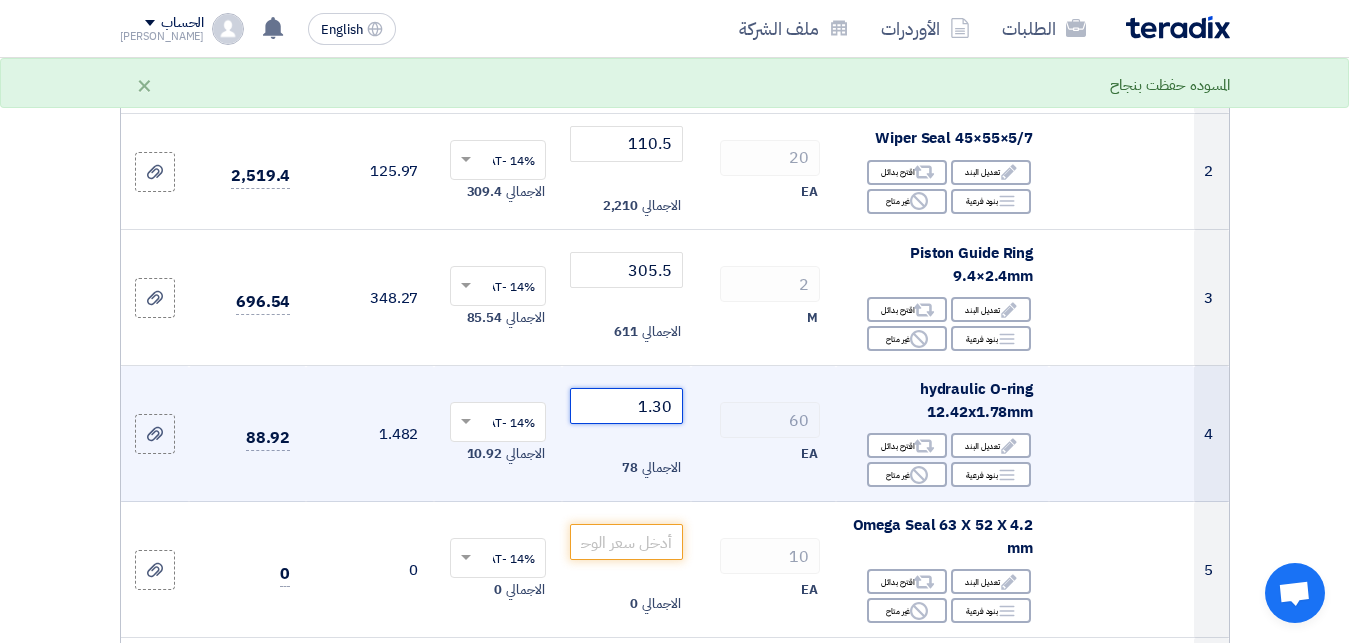 type on "1.30" 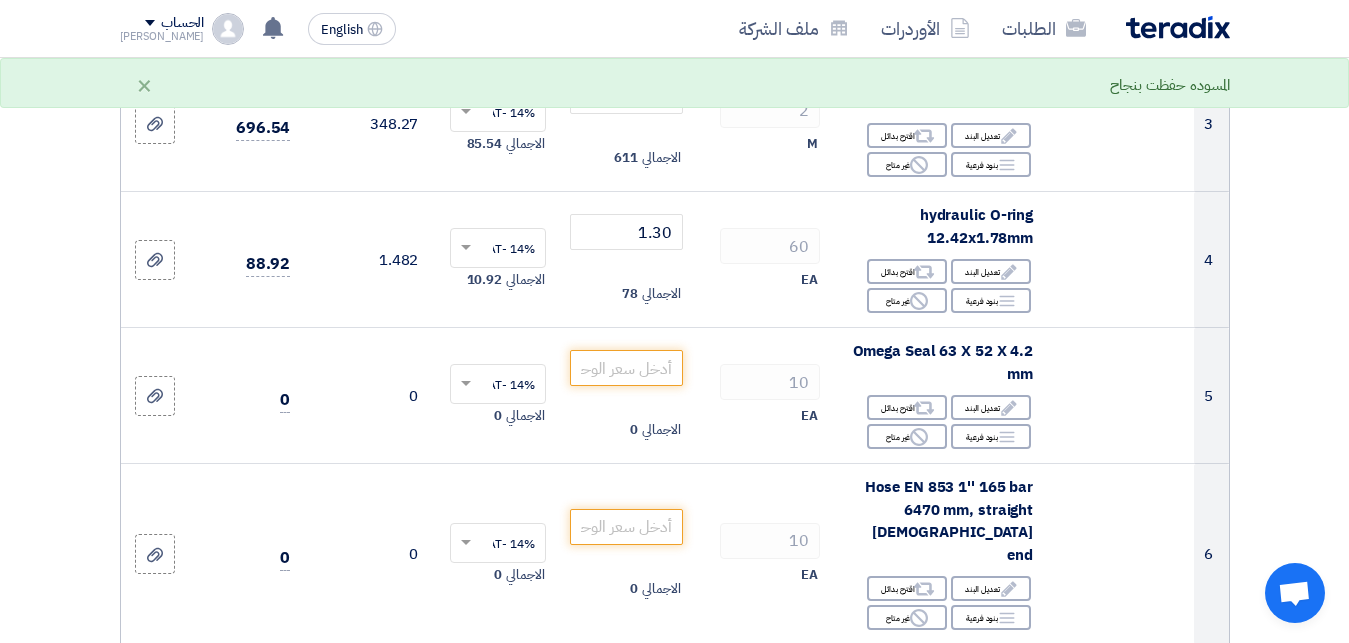scroll, scrollTop: 612, scrollLeft: 0, axis: vertical 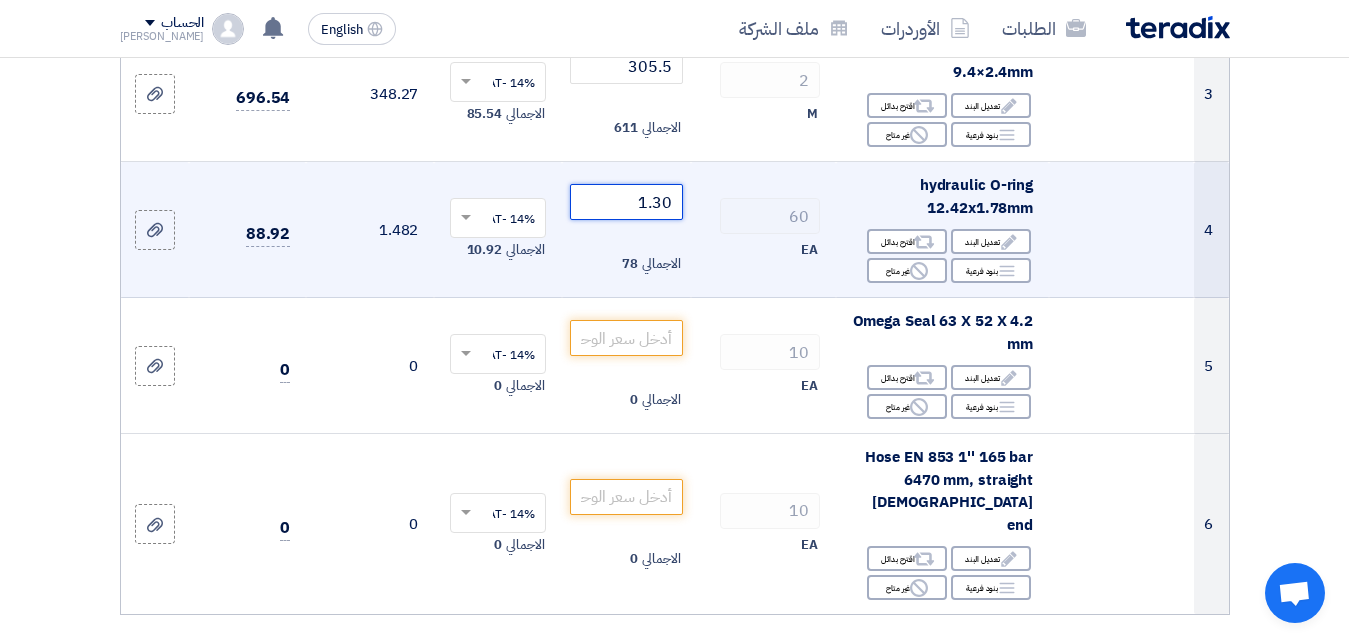 click on "1.30" 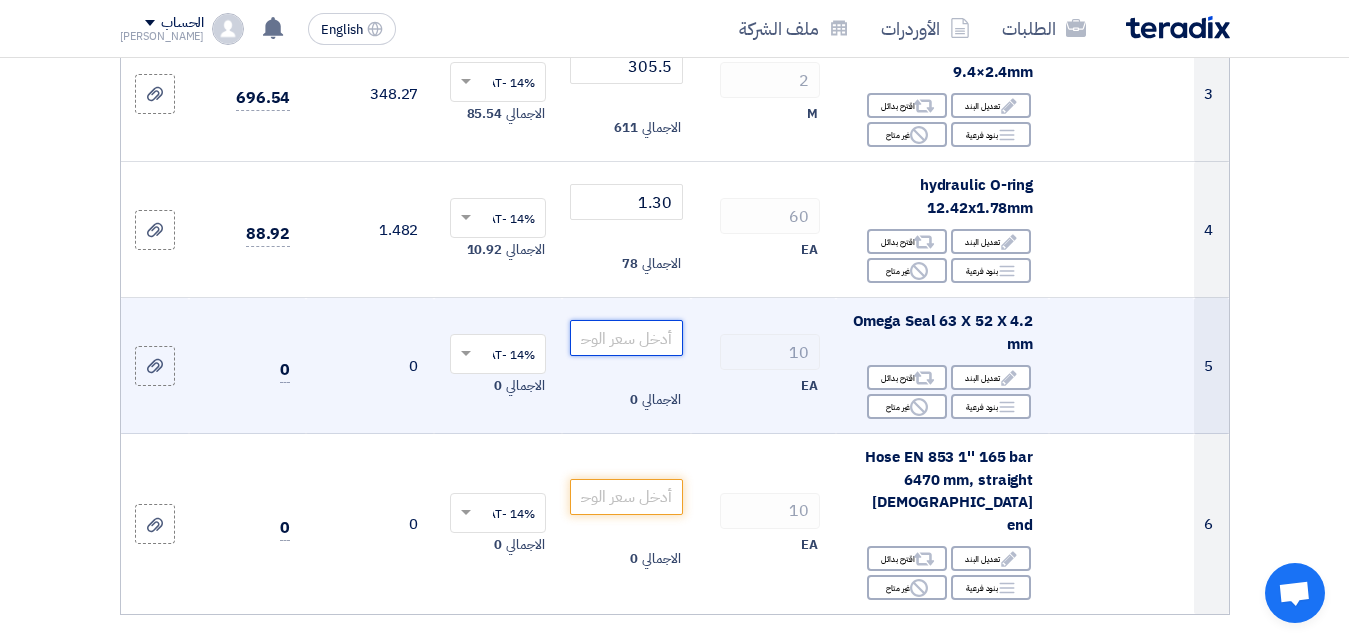 click 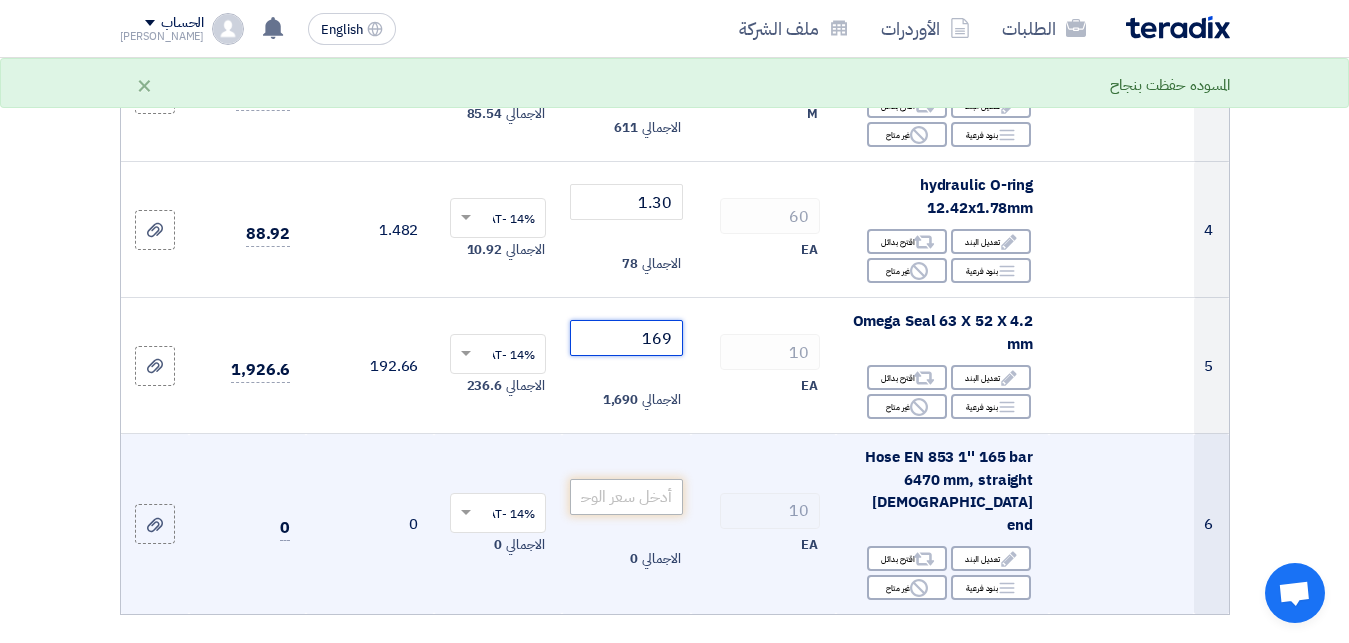 type on "169" 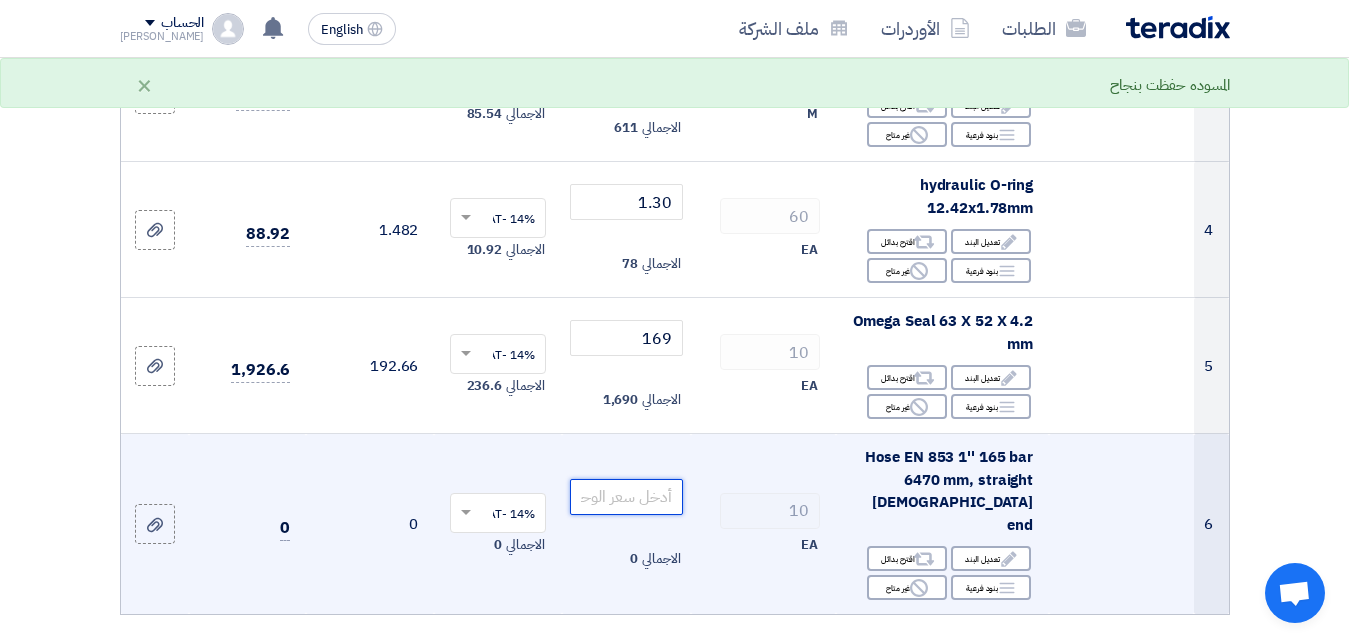 click 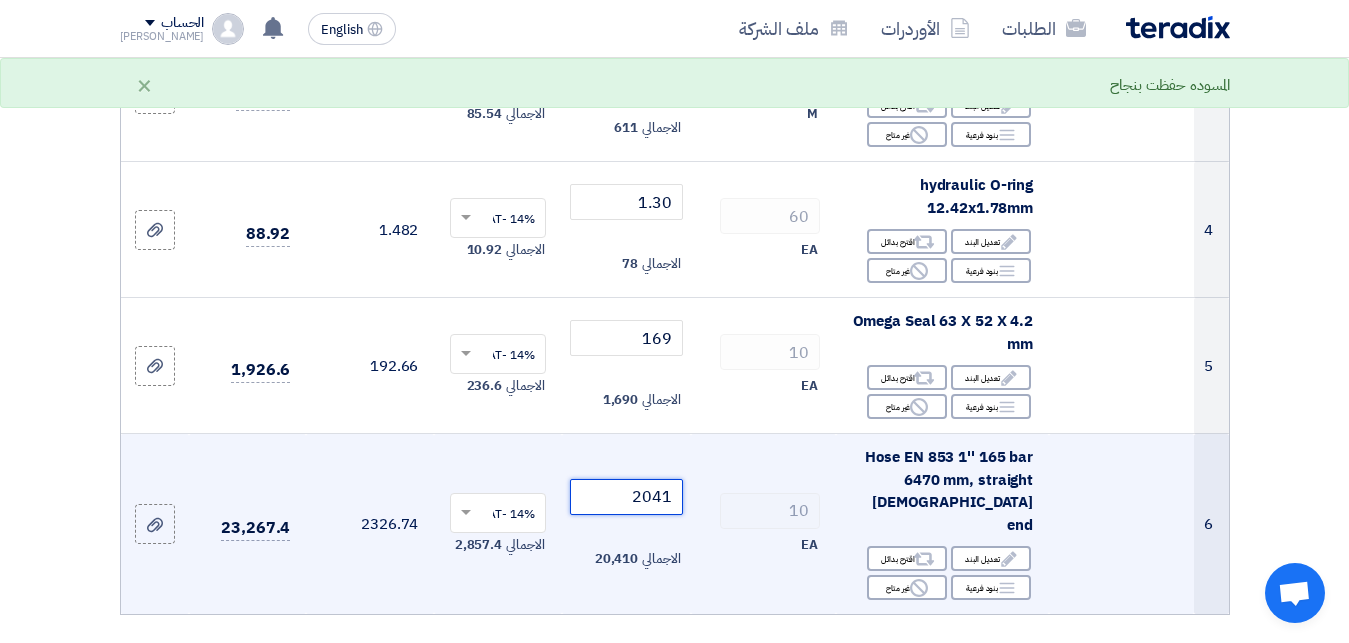type on "2041" 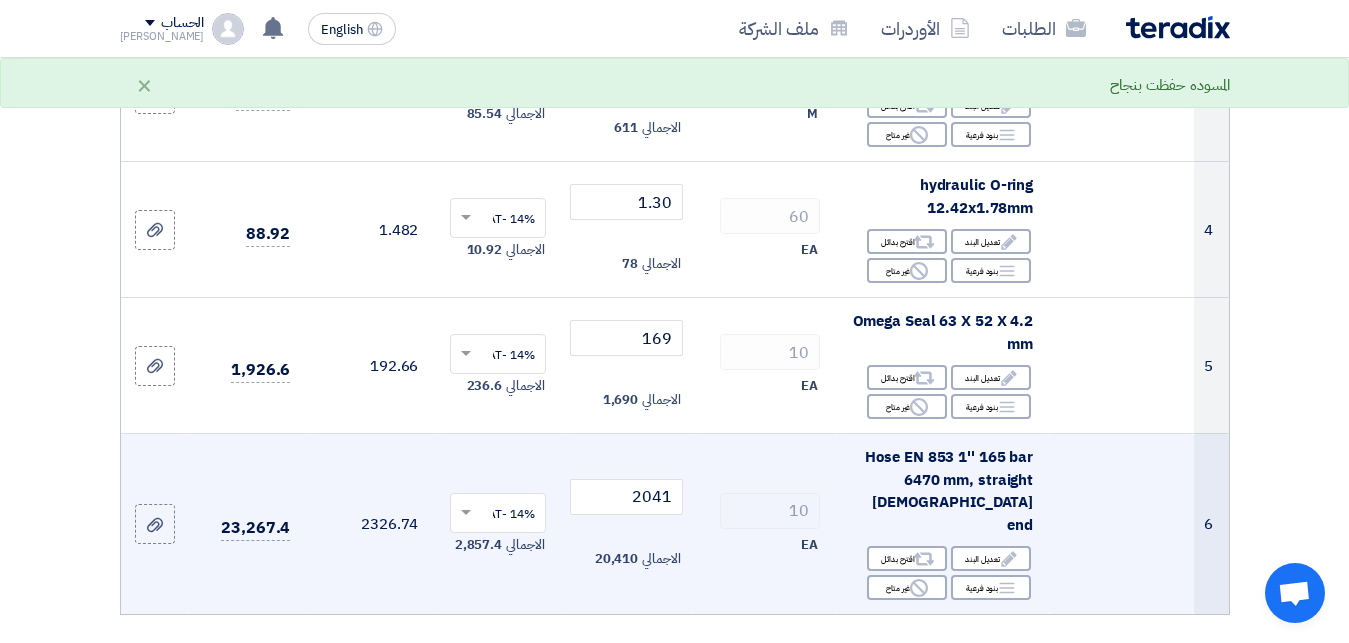click on "10
EA" 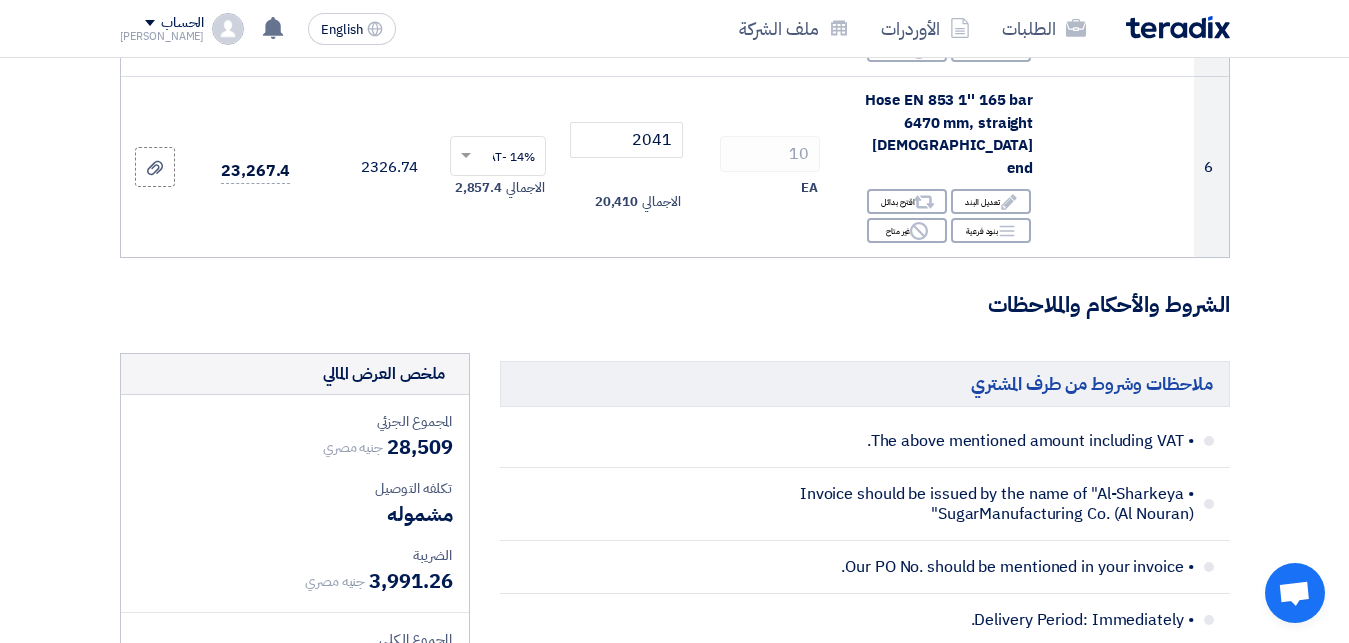 scroll, scrollTop: 1020, scrollLeft: 0, axis: vertical 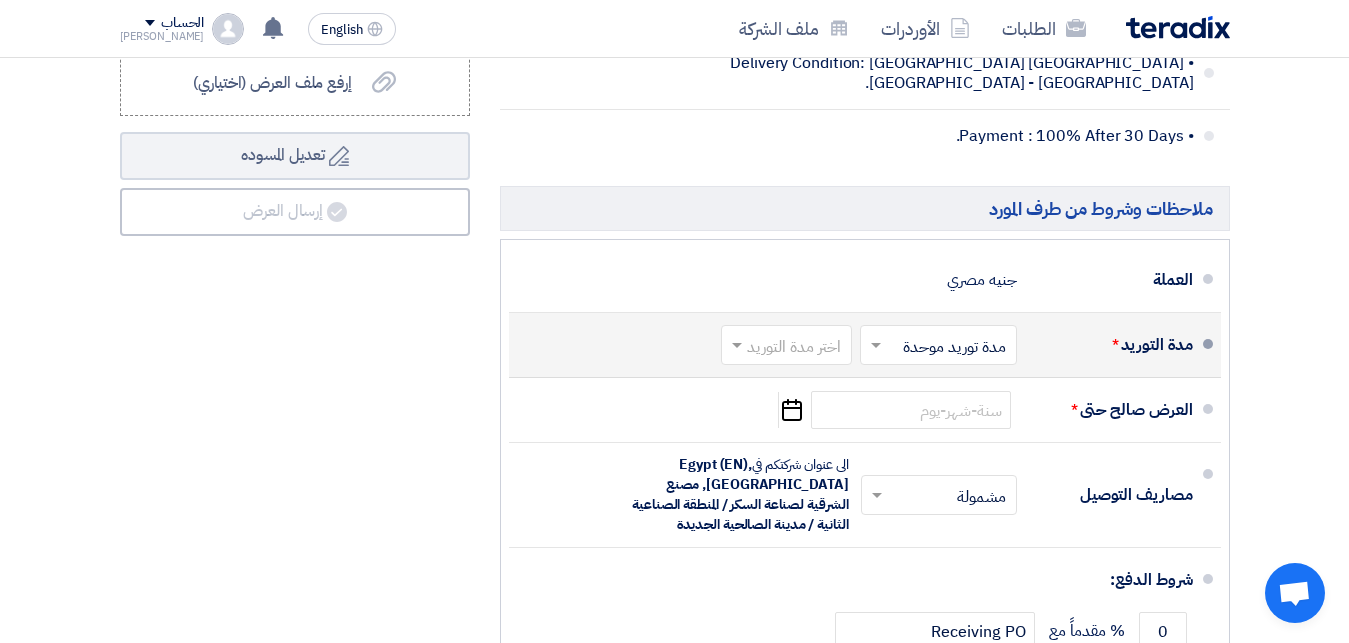 click 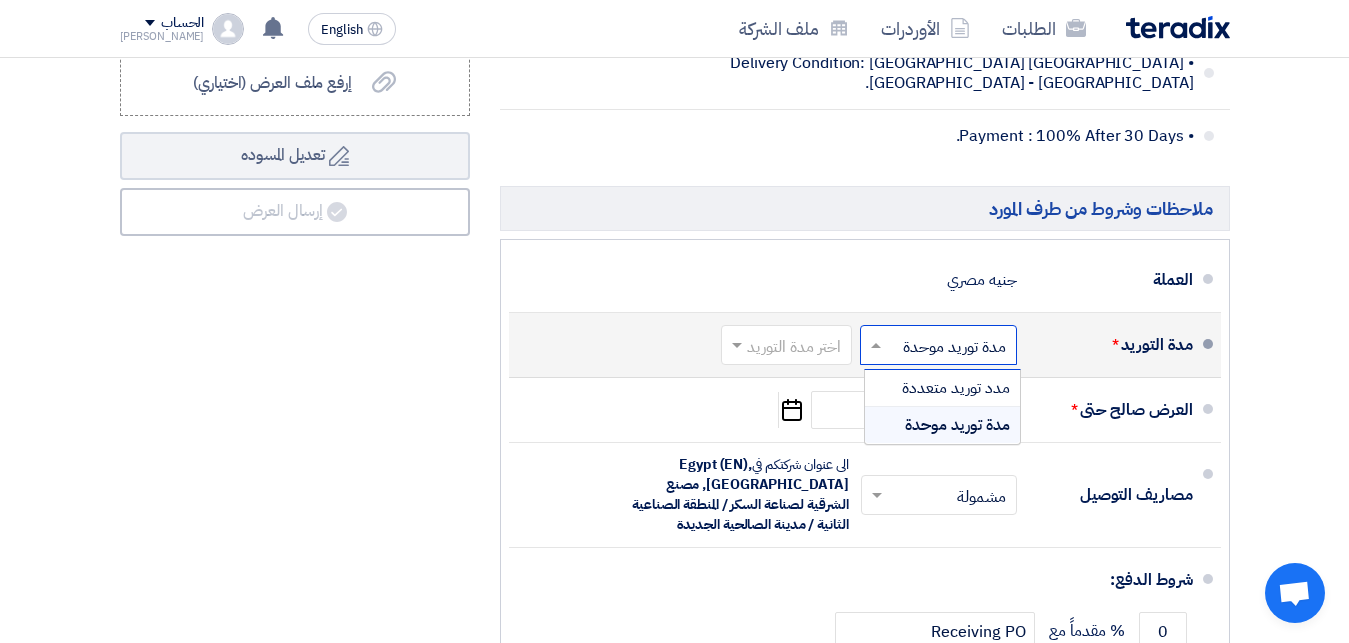 click on "مدة توريد موحدة" at bounding box center [942, 425] 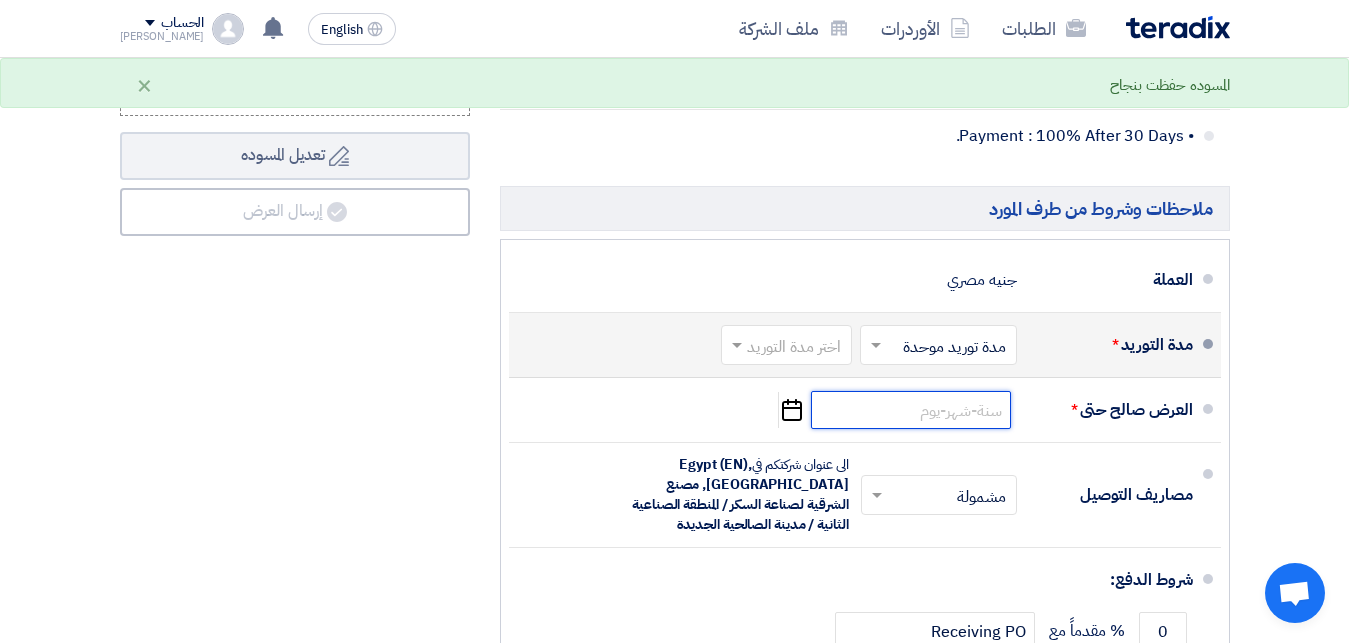 click 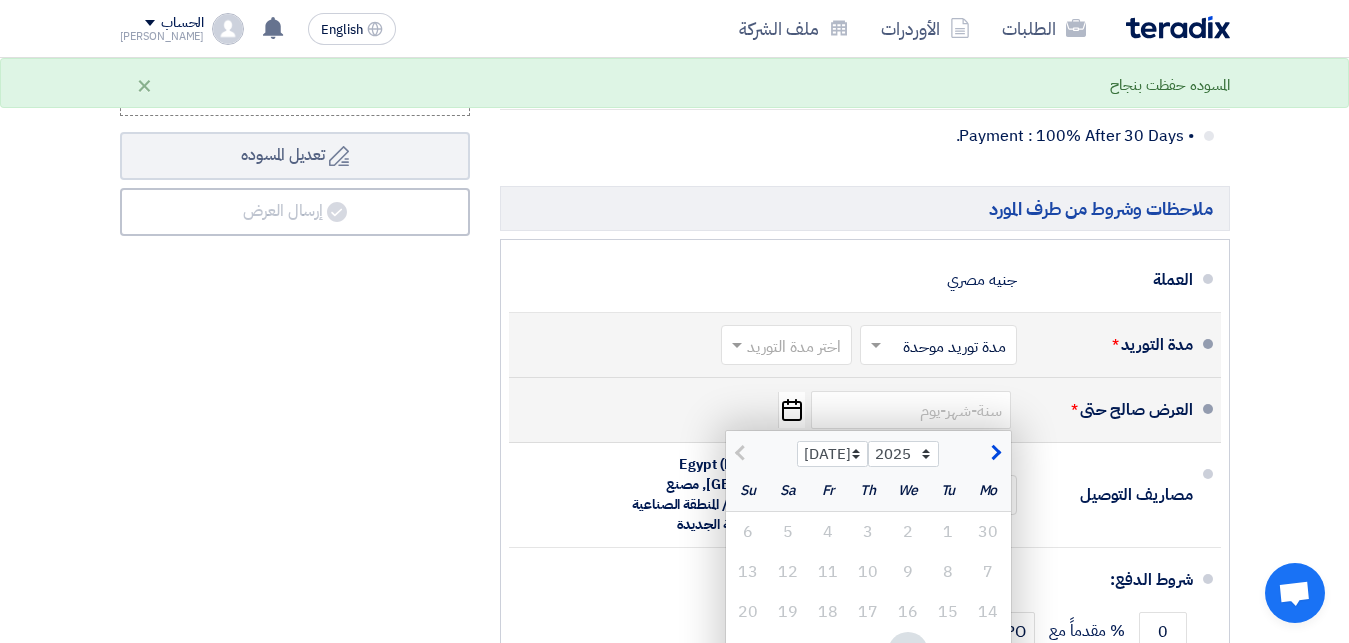 click 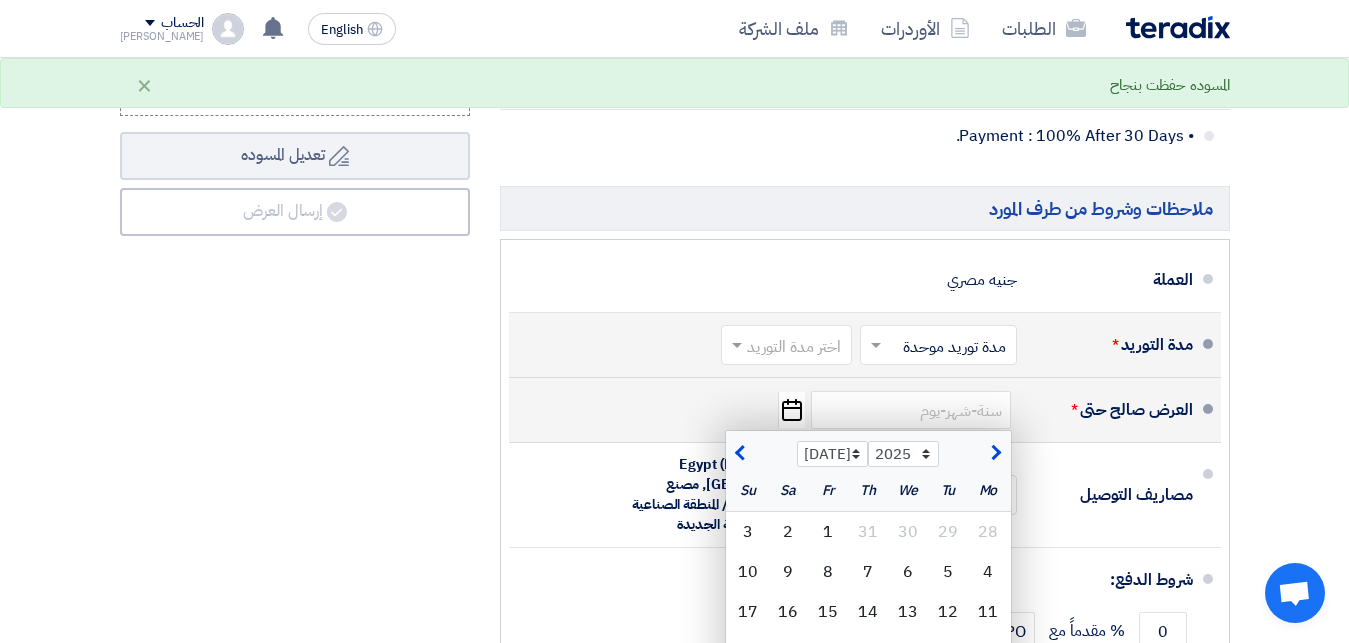 select on "8" 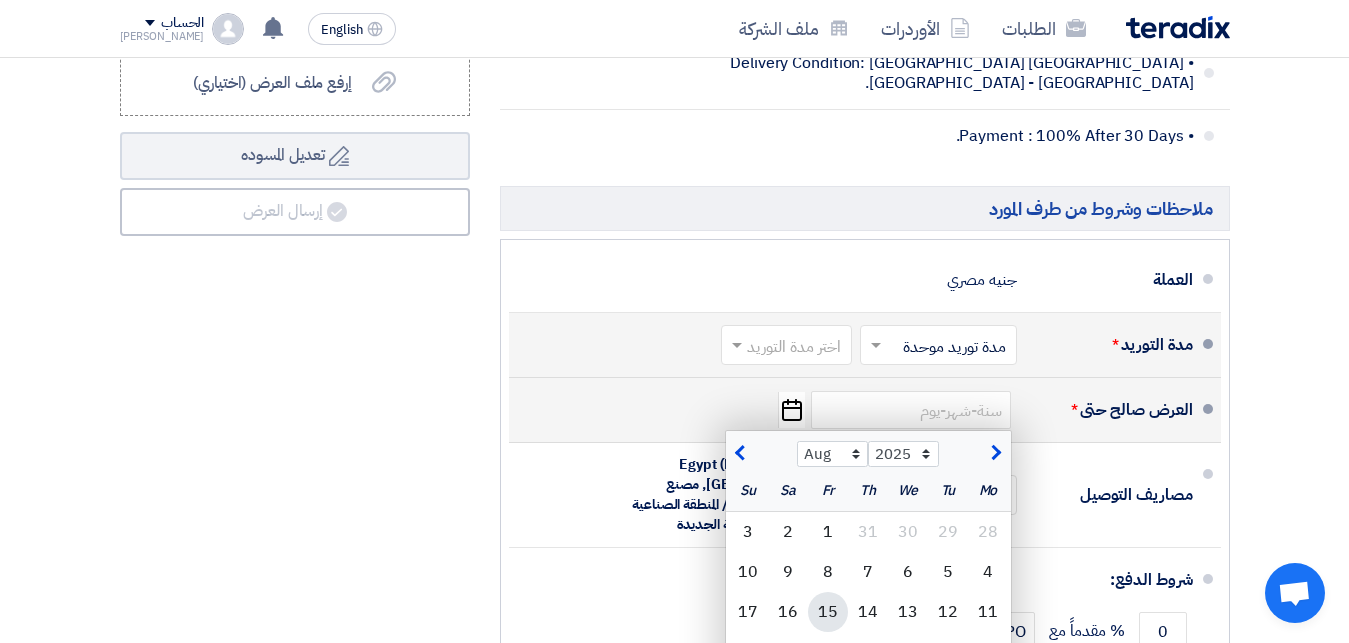 click on "15" 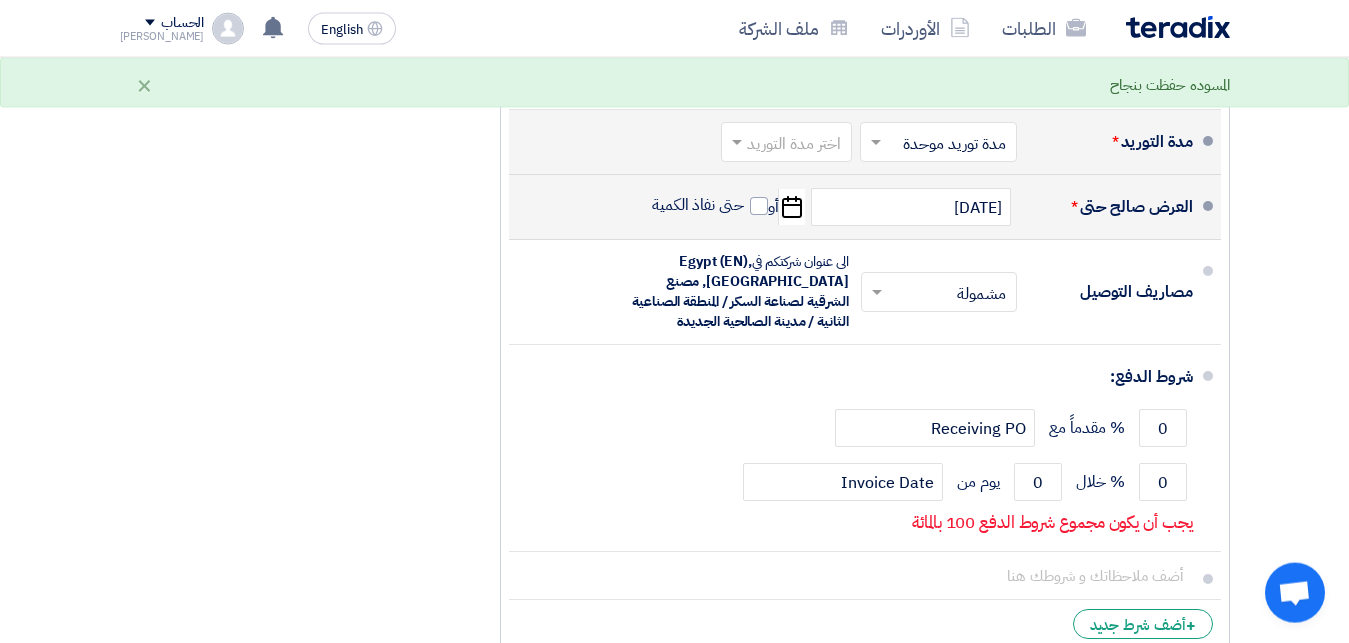 scroll, scrollTop: 1836, scrollLeft: 0, axis: vertical 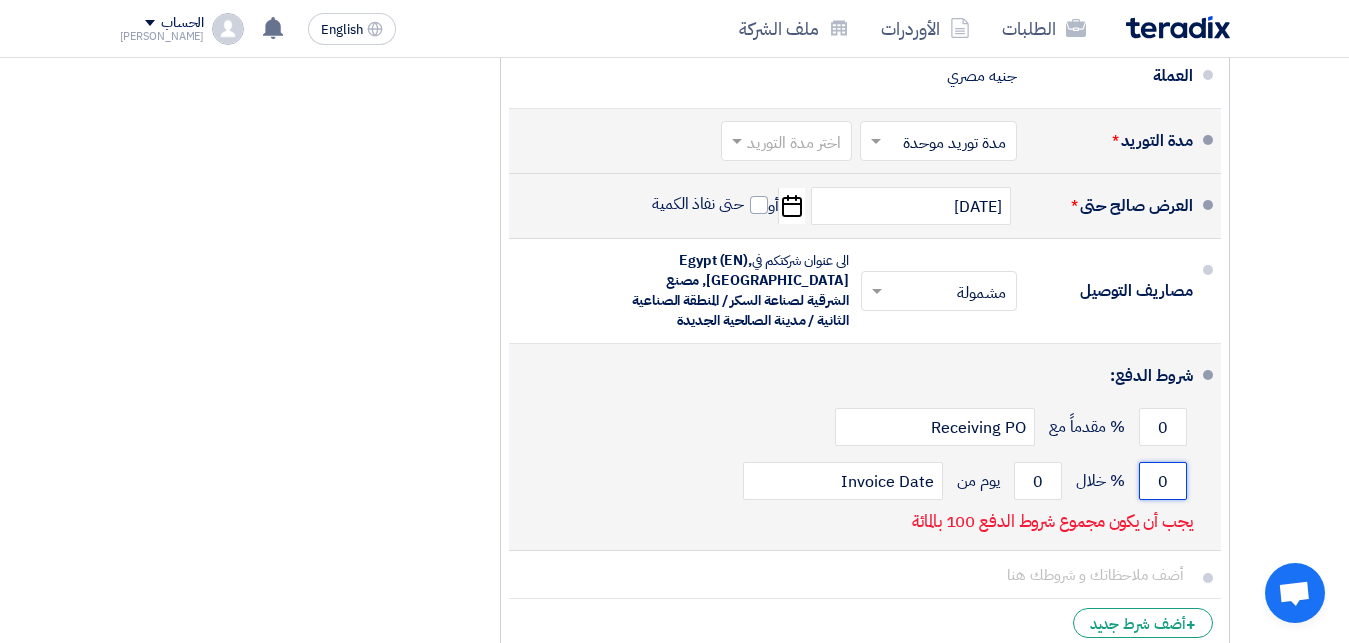 click on "0" 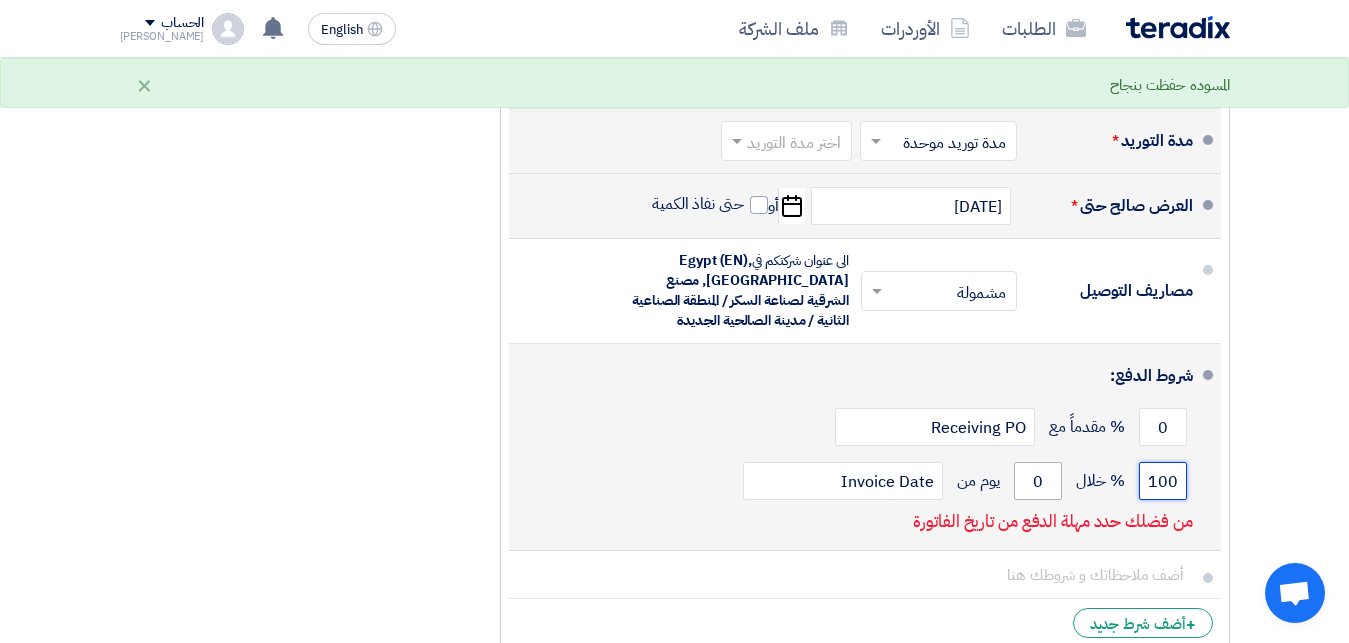 type on "100" 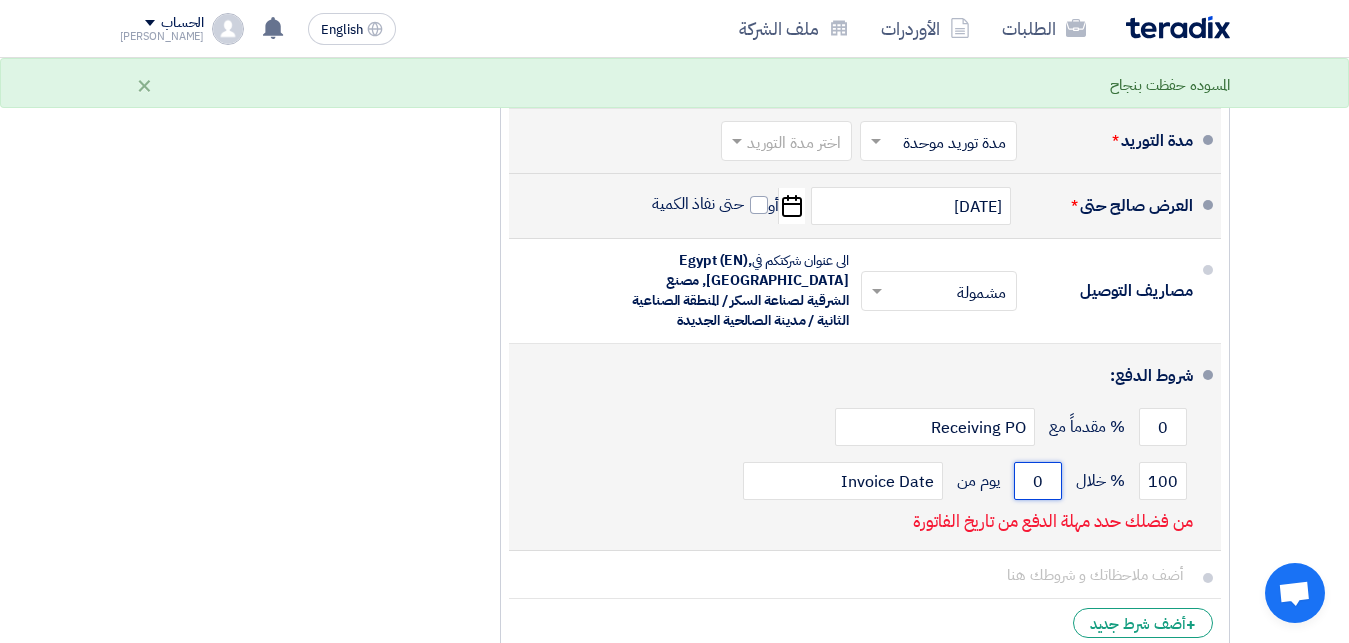 click on "0" 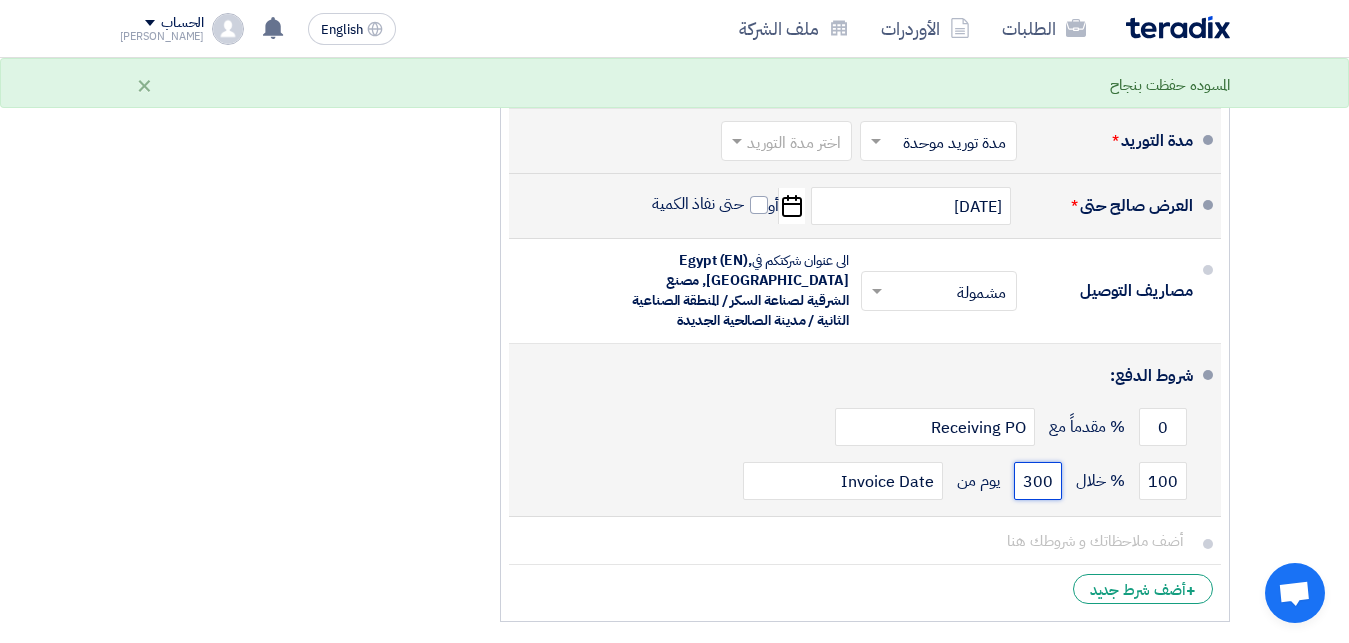 click on "300" 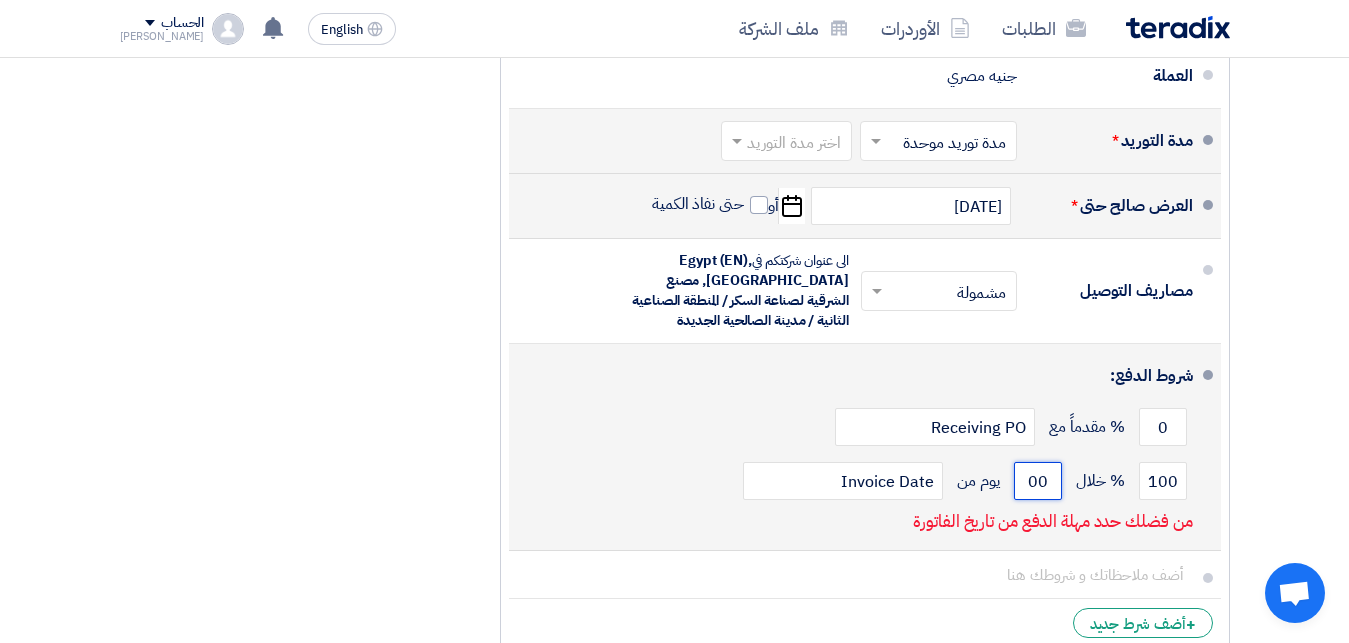 click on "00" 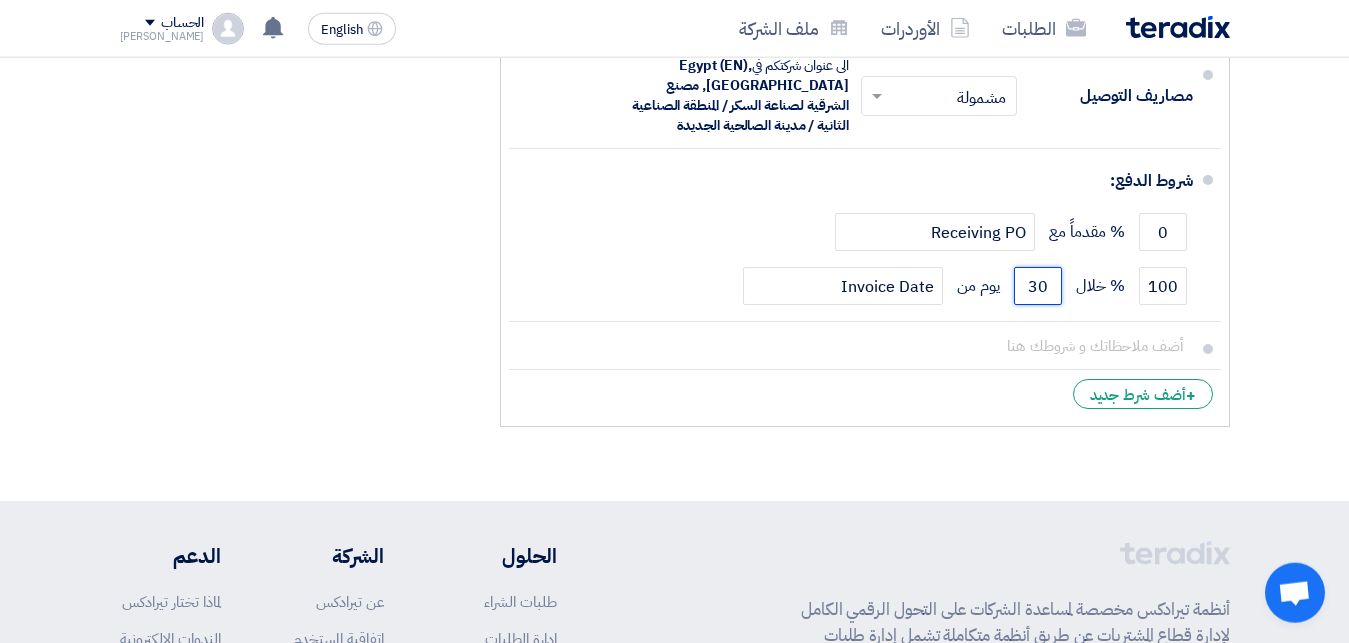 scroll, scrollTop: 2040, scrollLeft: 0, axis: vertical 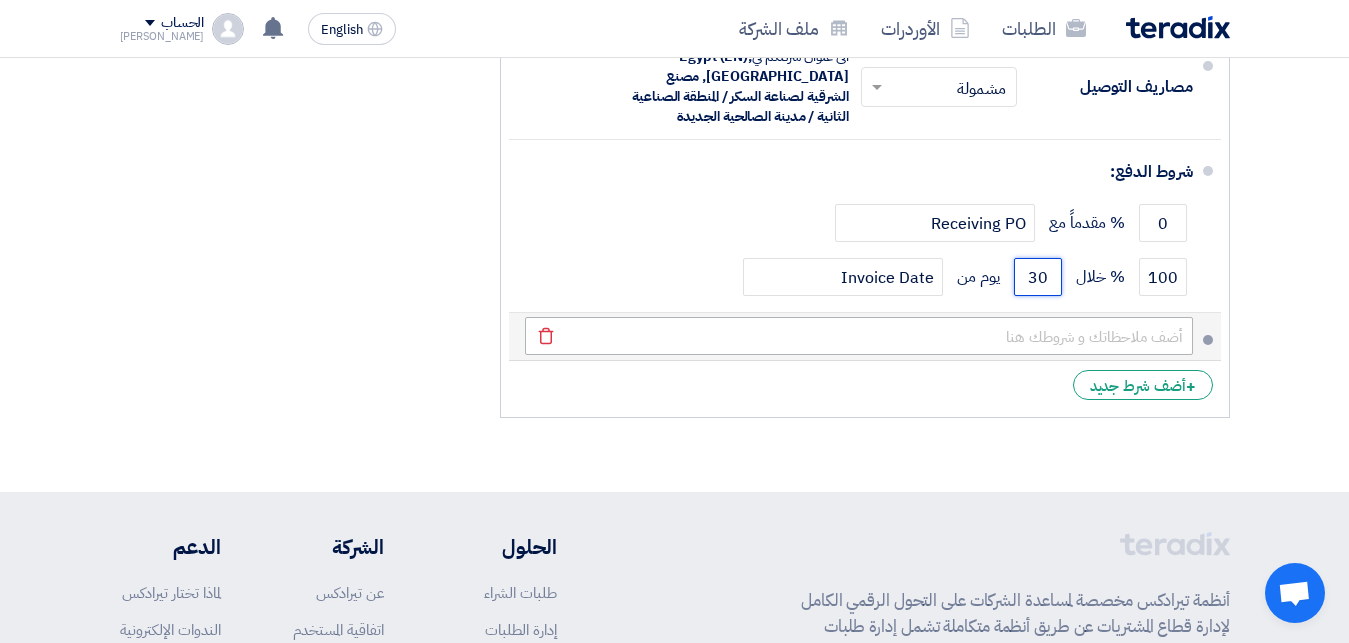 type on "30" 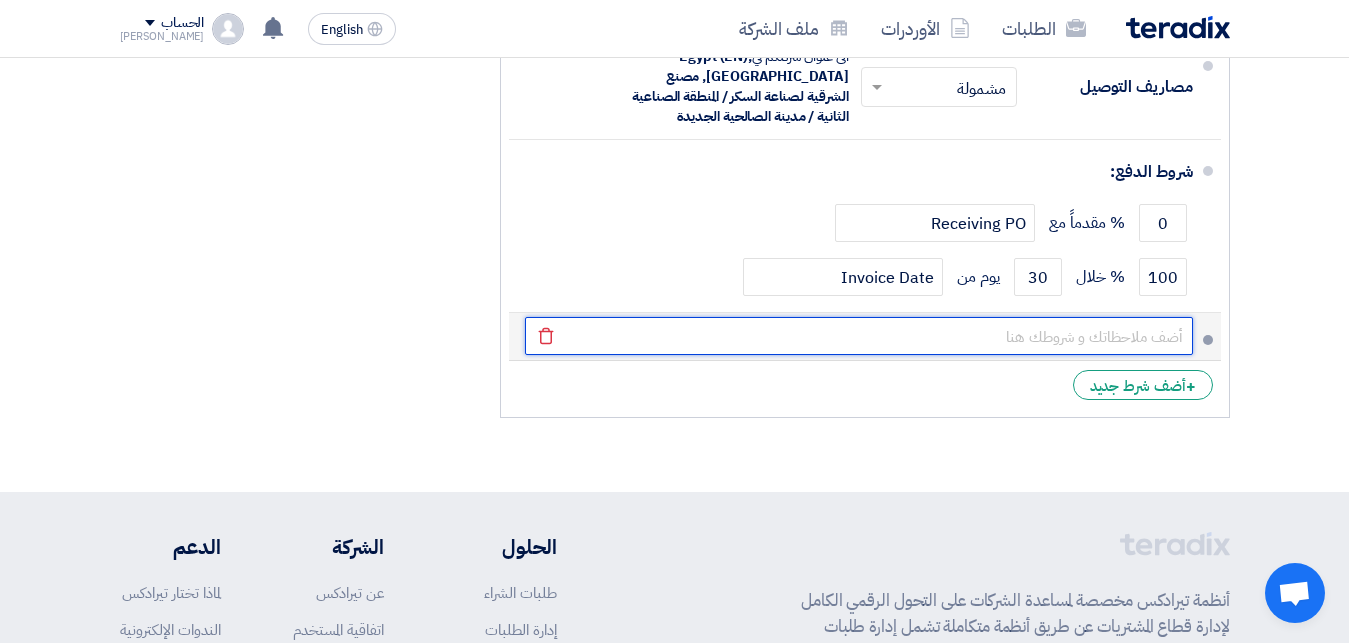 click 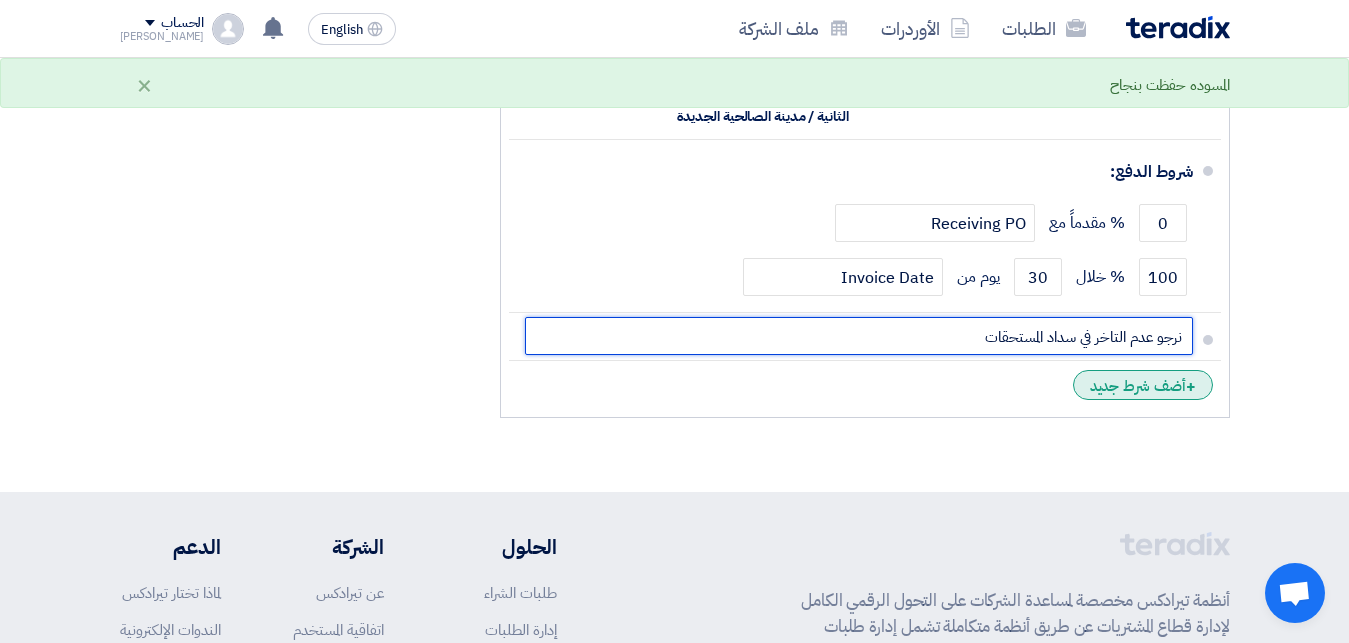 type on "نرجو عدم التاخر في سداد المستحقات" 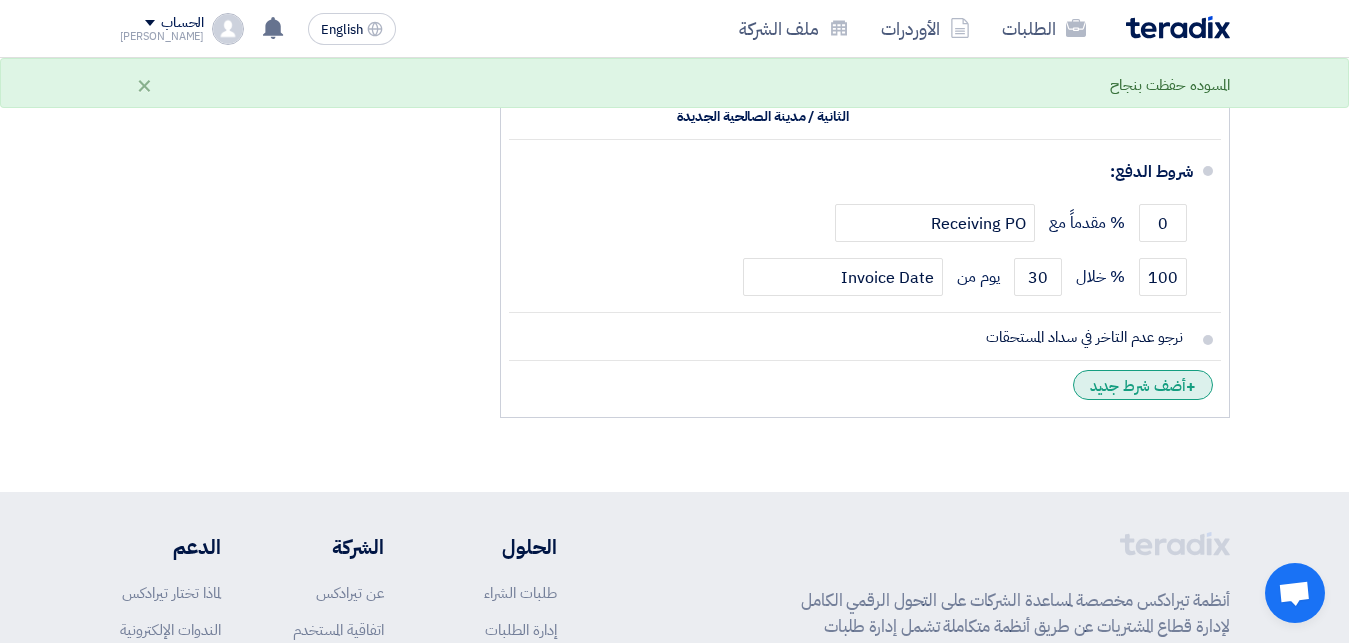 click on "+" 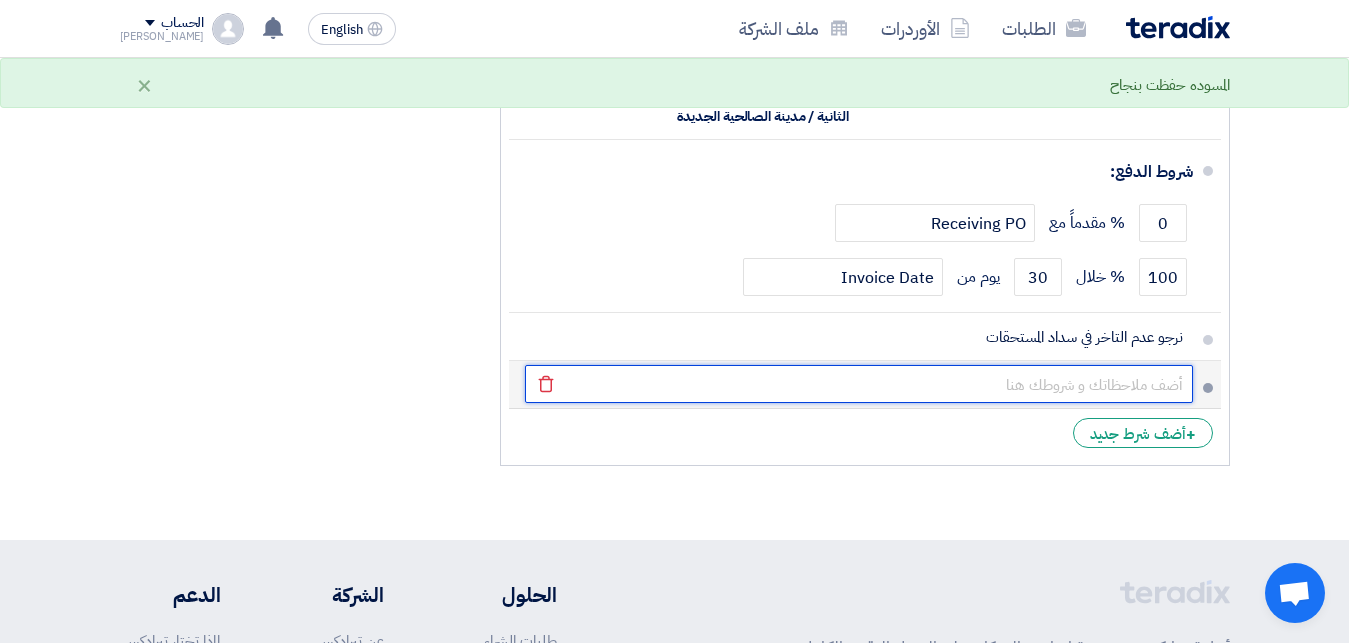 click 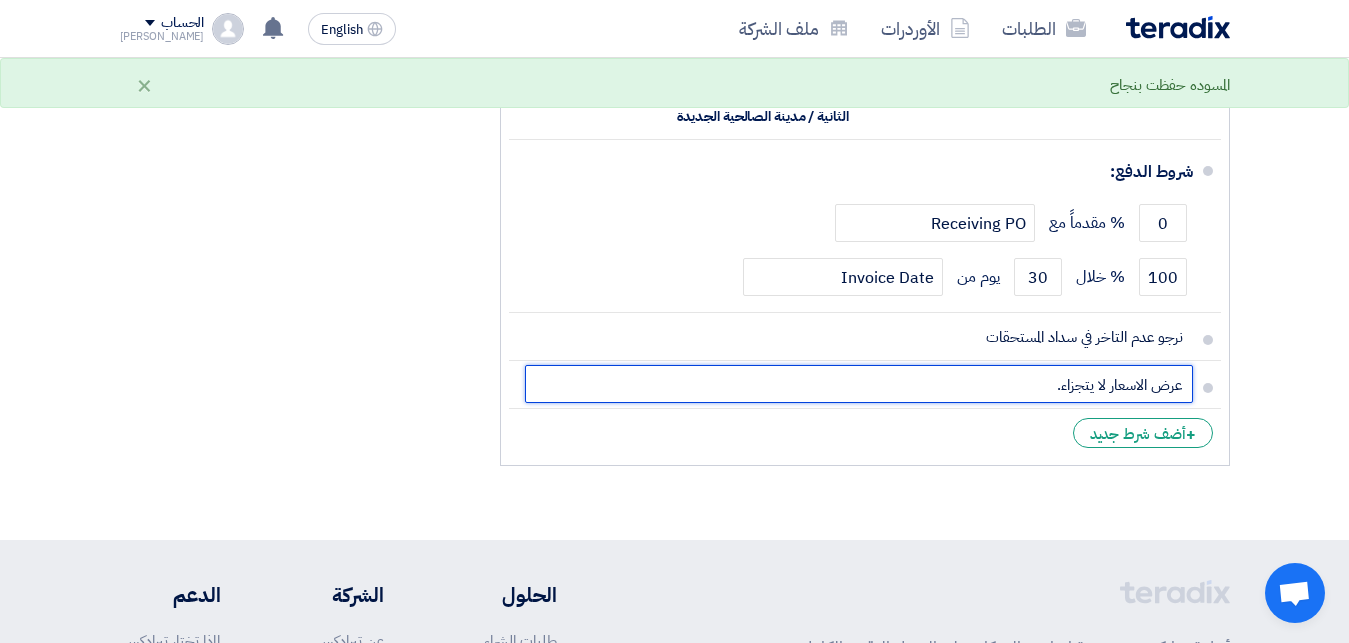 type on "عرض الاسعار لا يتجزاء." 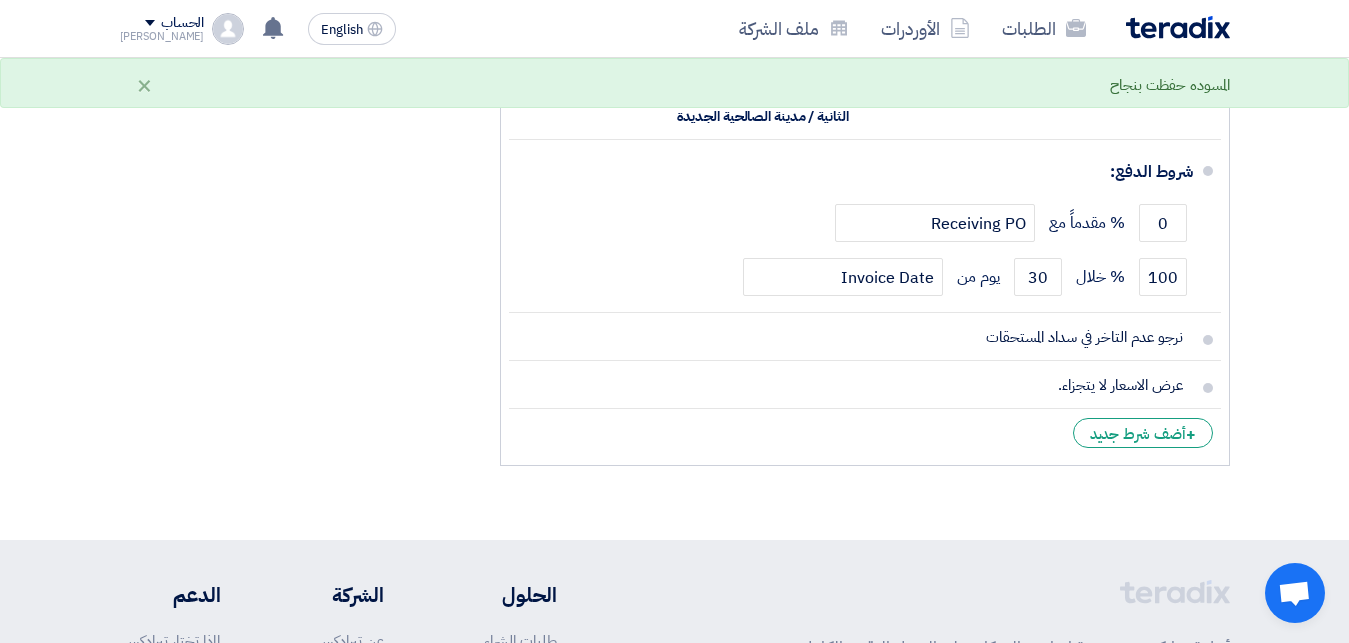 click on "+
أضف شرط جديد" 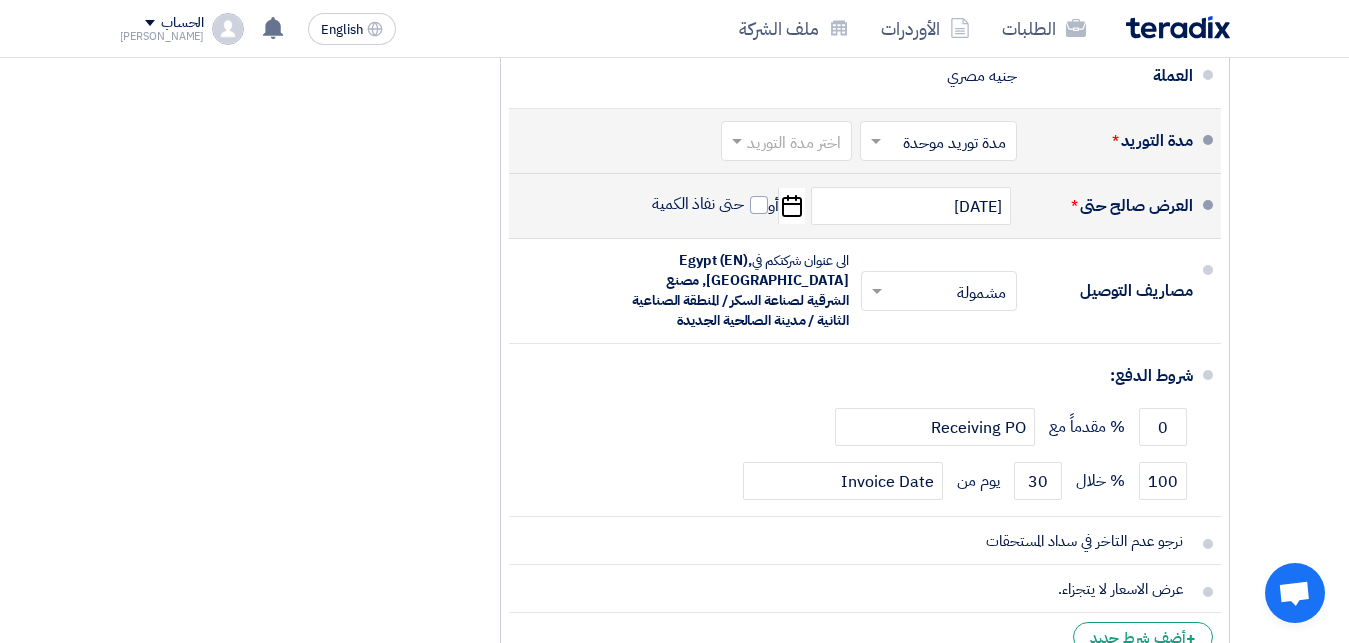 scroll, scrollTop: 1887, scrollLeft: 0, axis: vertical 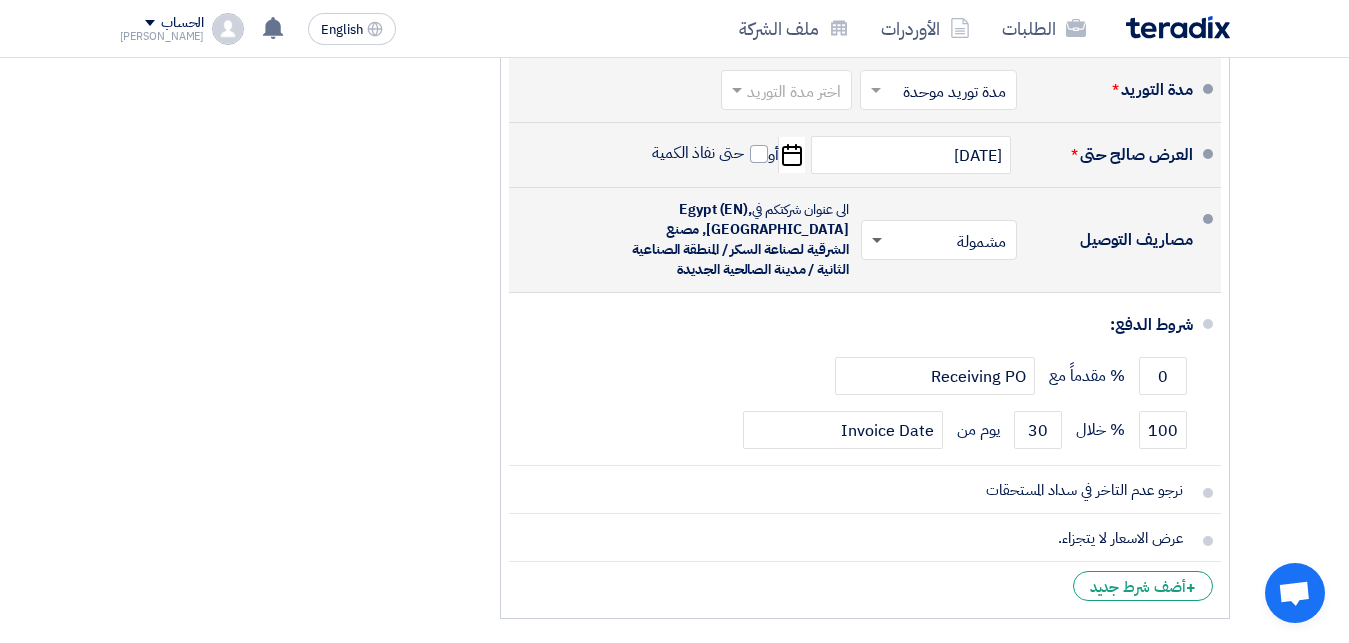 click 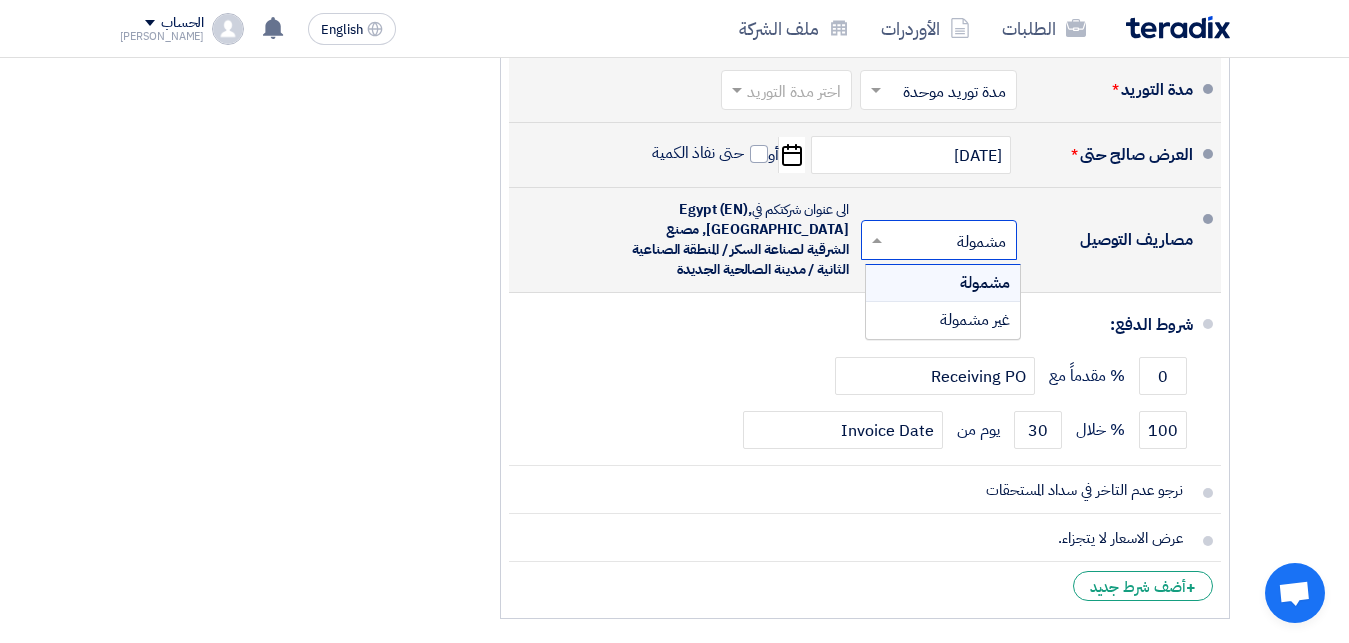 click on "مشمولة" at bounding box center (943, 283) 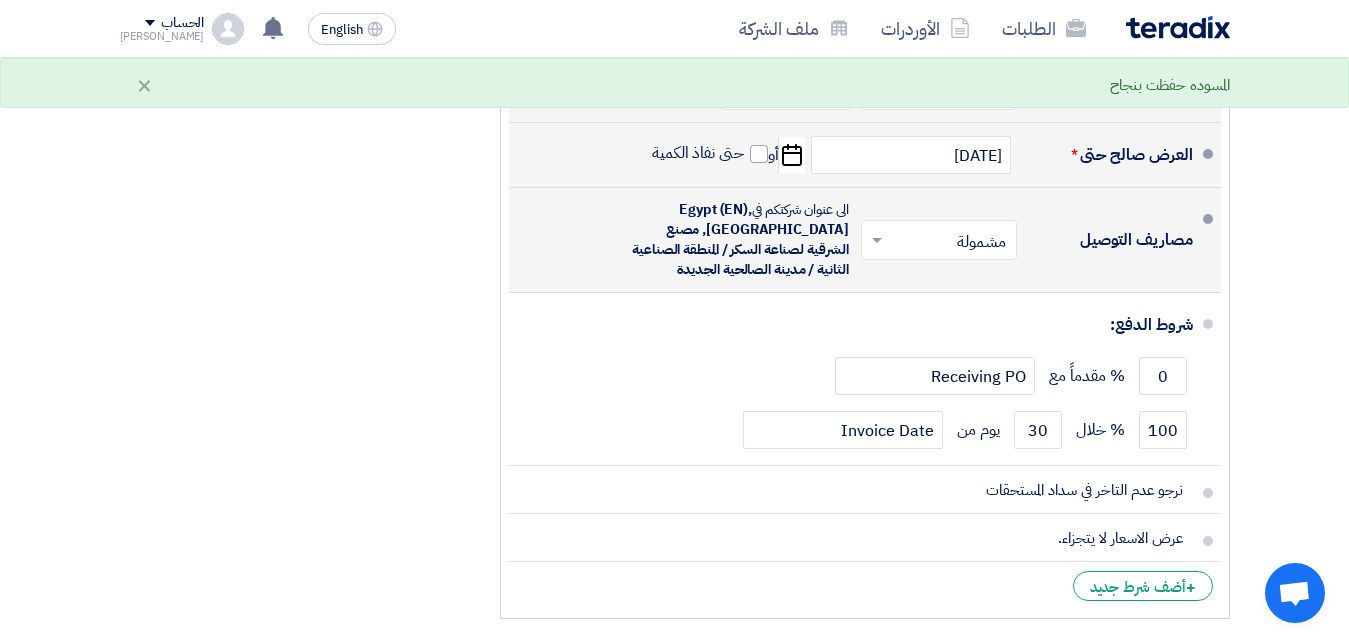 click on "×
مشمولة
×
الى عنوان شركتكم في
[GEOGRAPHIC_DATA] (EN), [GEOGRAPHIC_DATA], مصنع الشرقية لصناعة السكر / المنطقة الصناعية الثانية / مدينة الصالحية الجديدة" 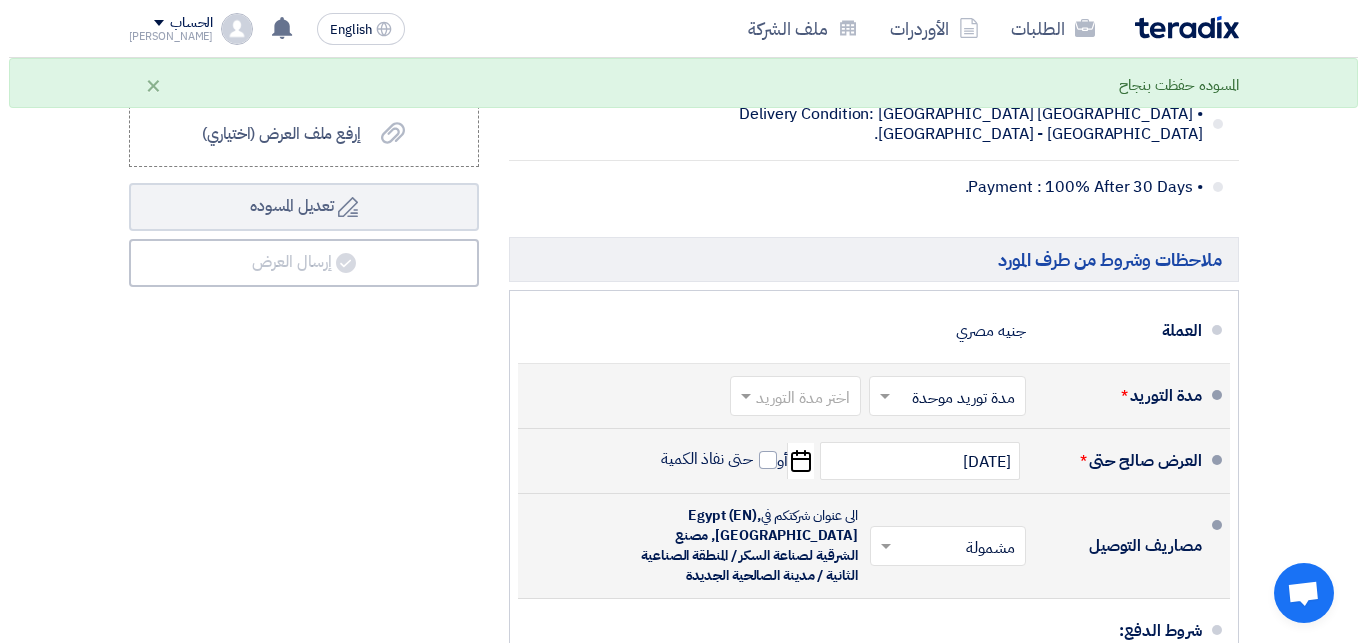 scroll, scrollTop: 1632, scrollLeft: 0, axis: vertical 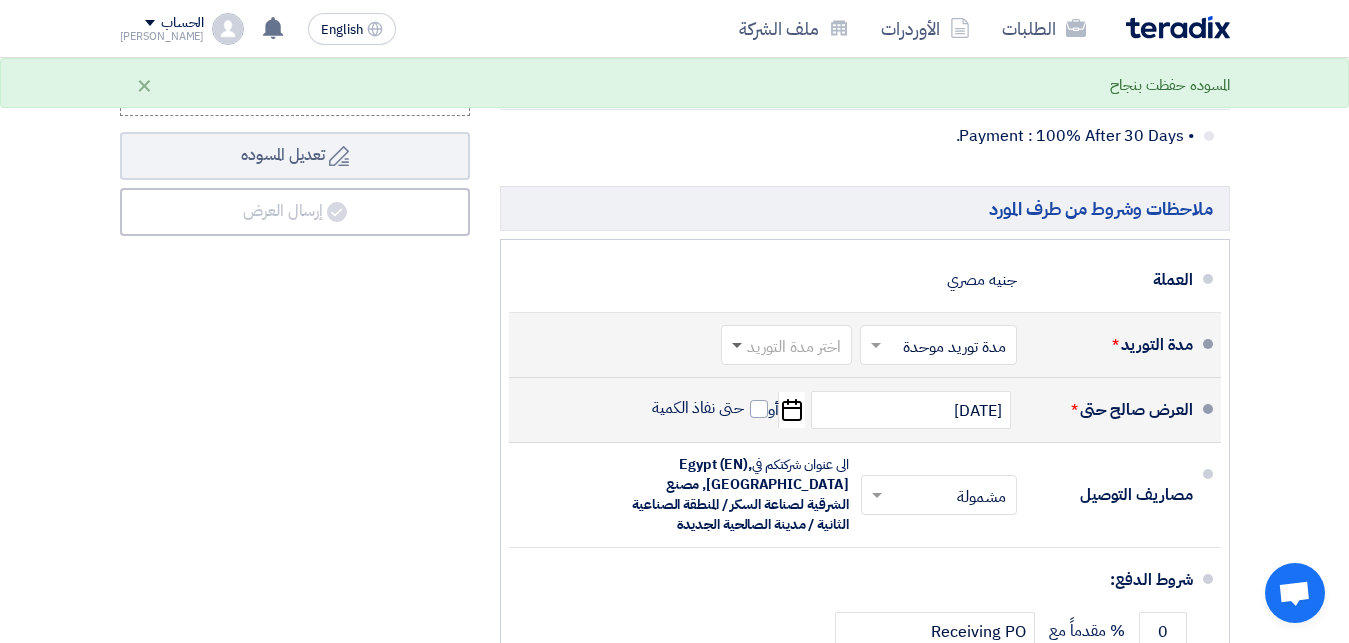 click 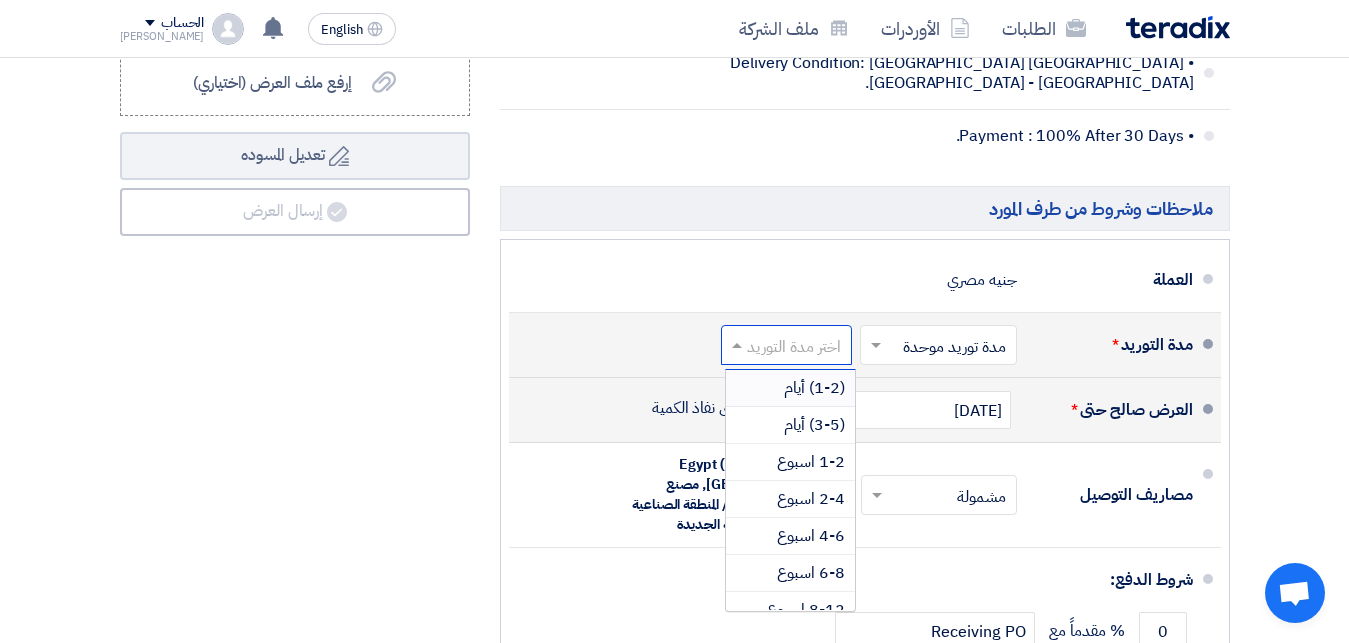 click on "(1-2) أيام" at bounding box center (790, 388) 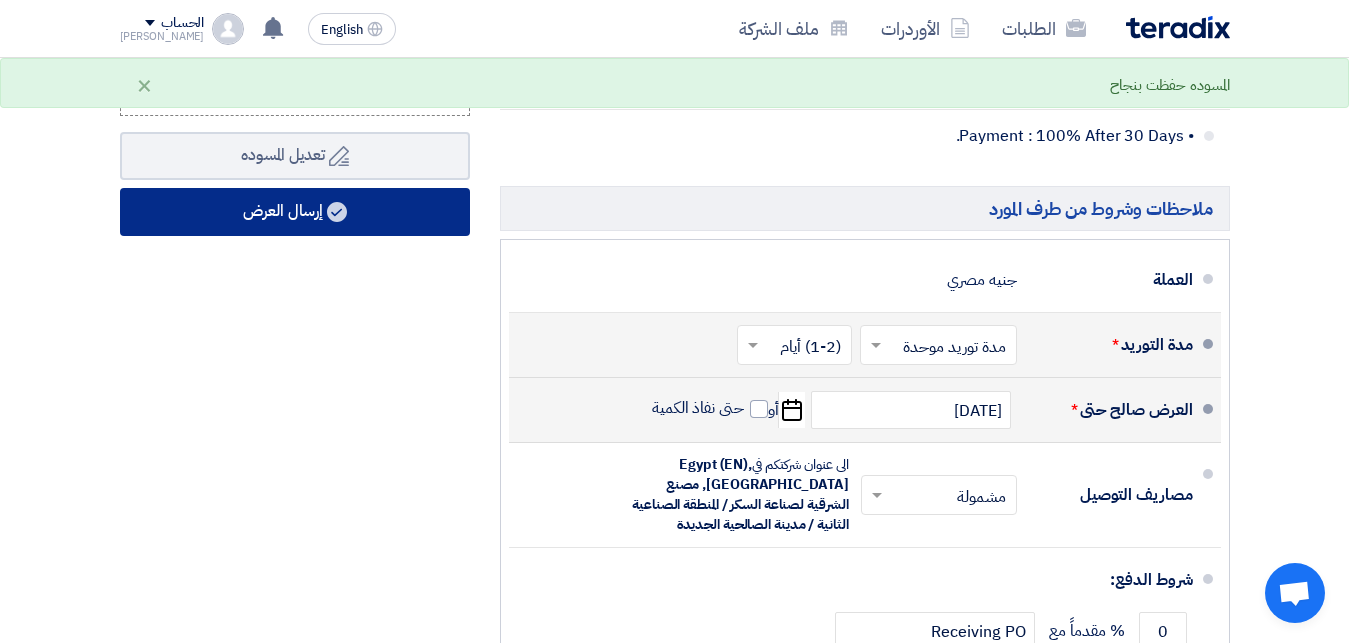 click on "إرسال العرض" 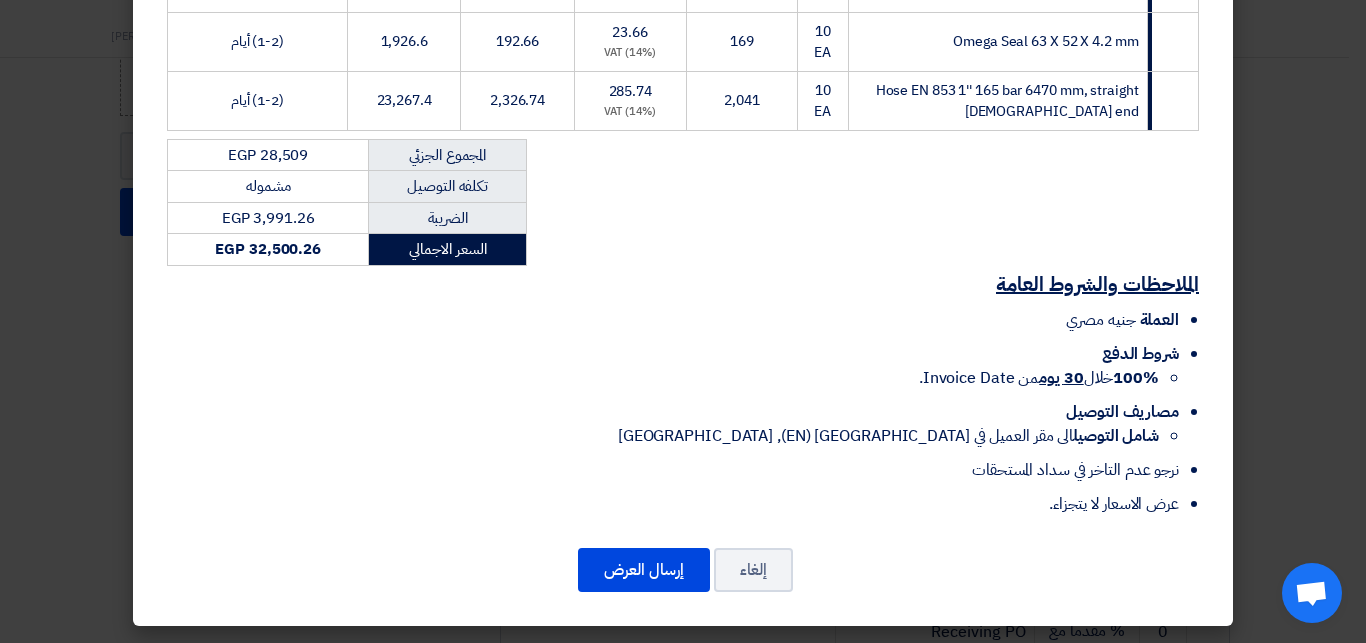 scroll, scrollTop: 643, scrollLeft: 0, axis: vertical 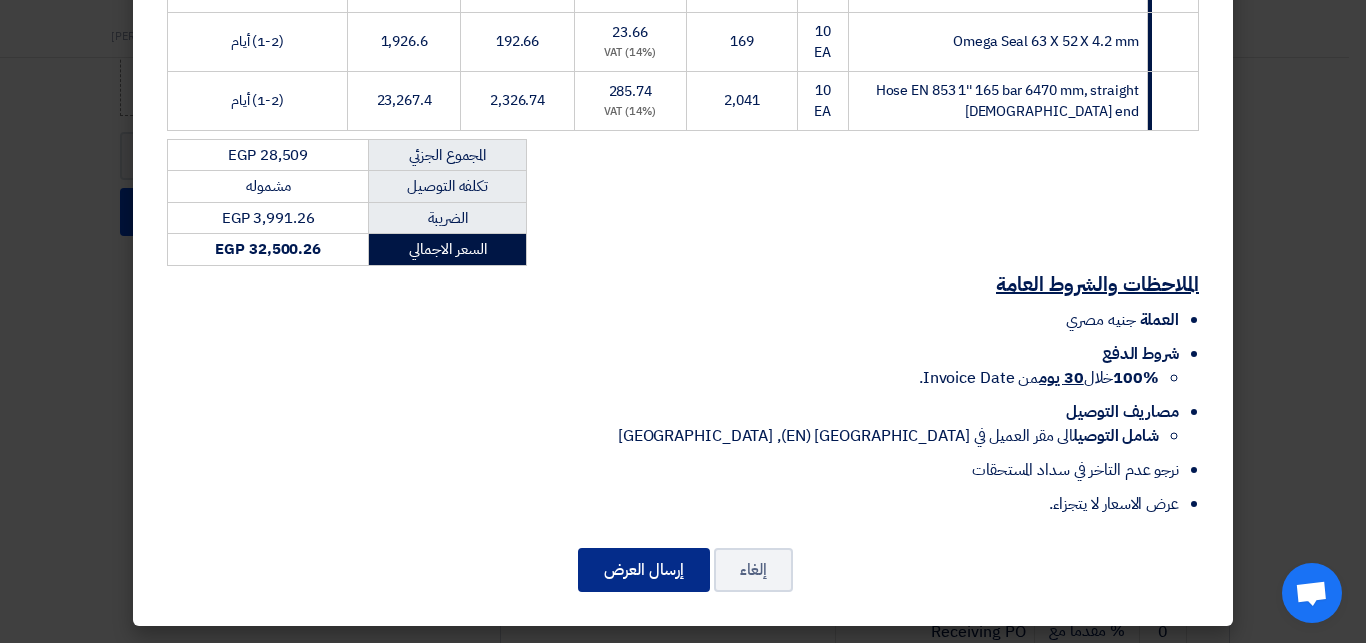 click on "إرسال العرض" 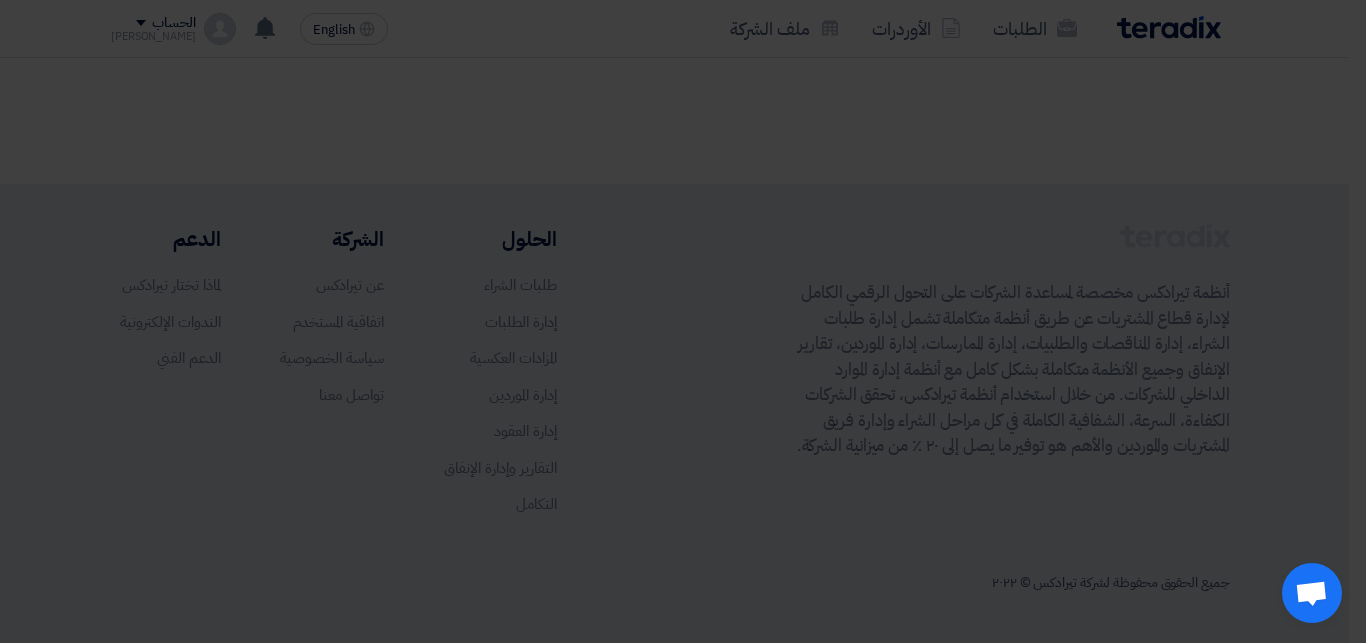 scroll, scrollTop: 174, scrollLeft: 0, axis: vertical 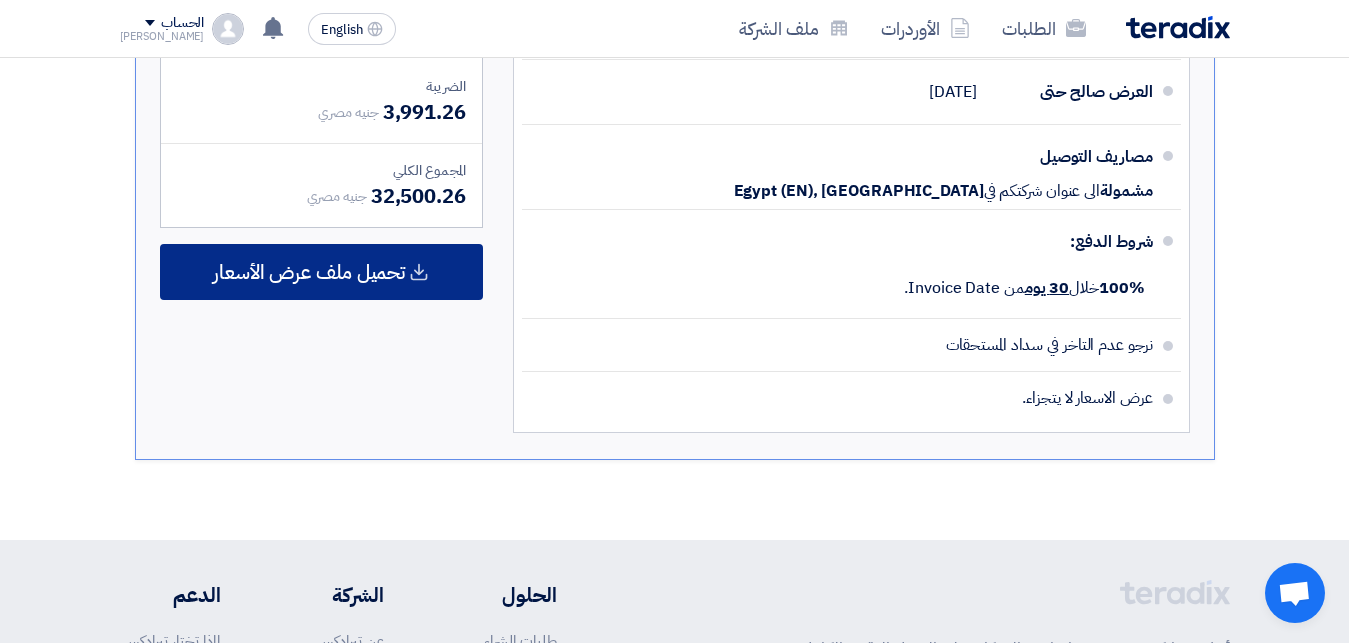 click on "تحميل ملف عرض الأسعار" at bounding box center (309, 272) 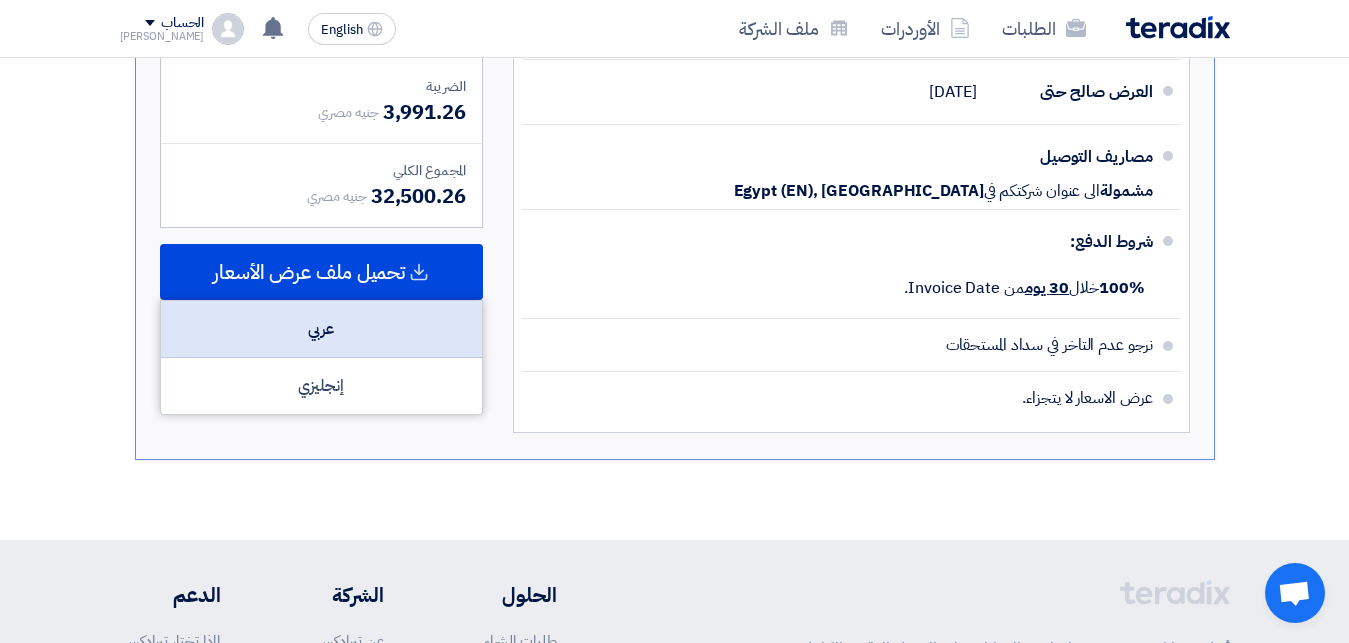 click on "عربي" at bounding box center [321, 329] 